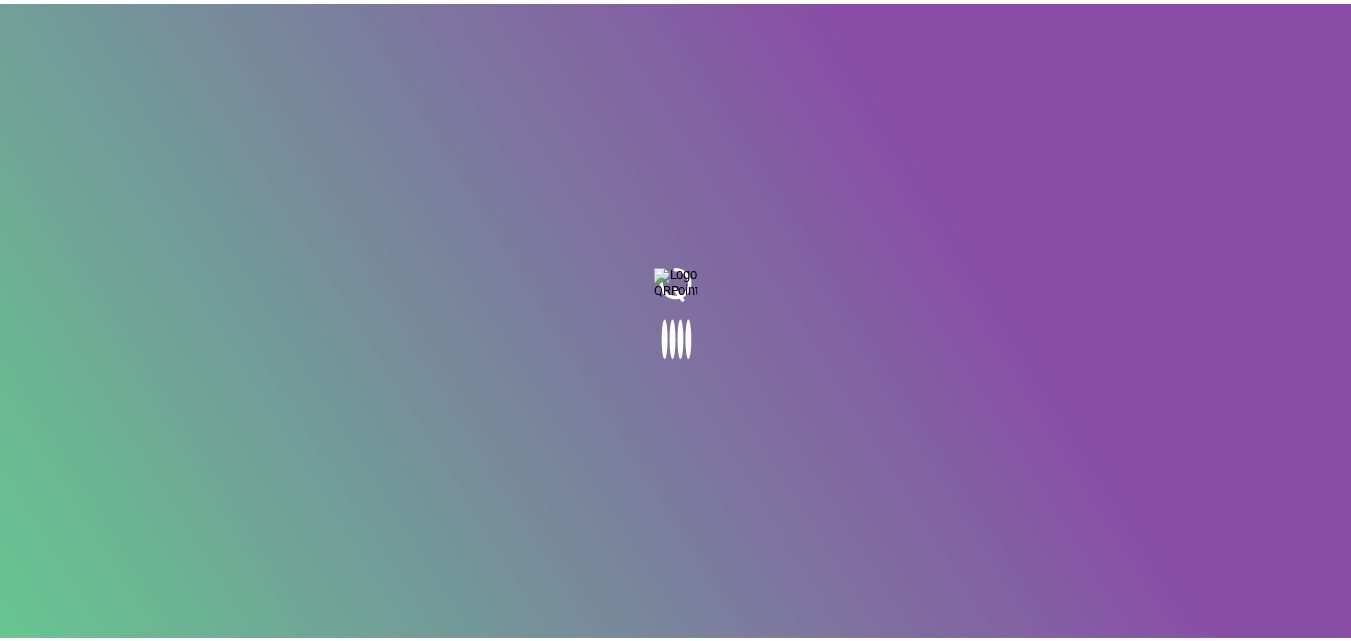 scroll, scrollTop: 0, scrollLeft: 0, axis: both 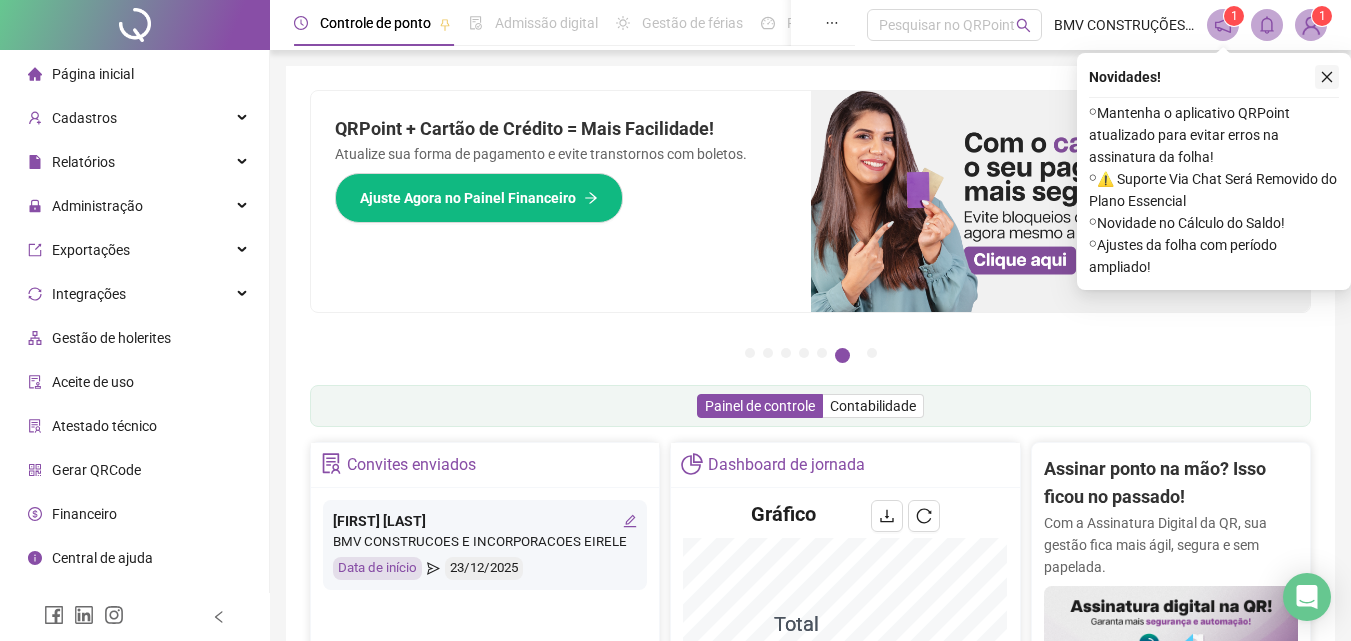 click 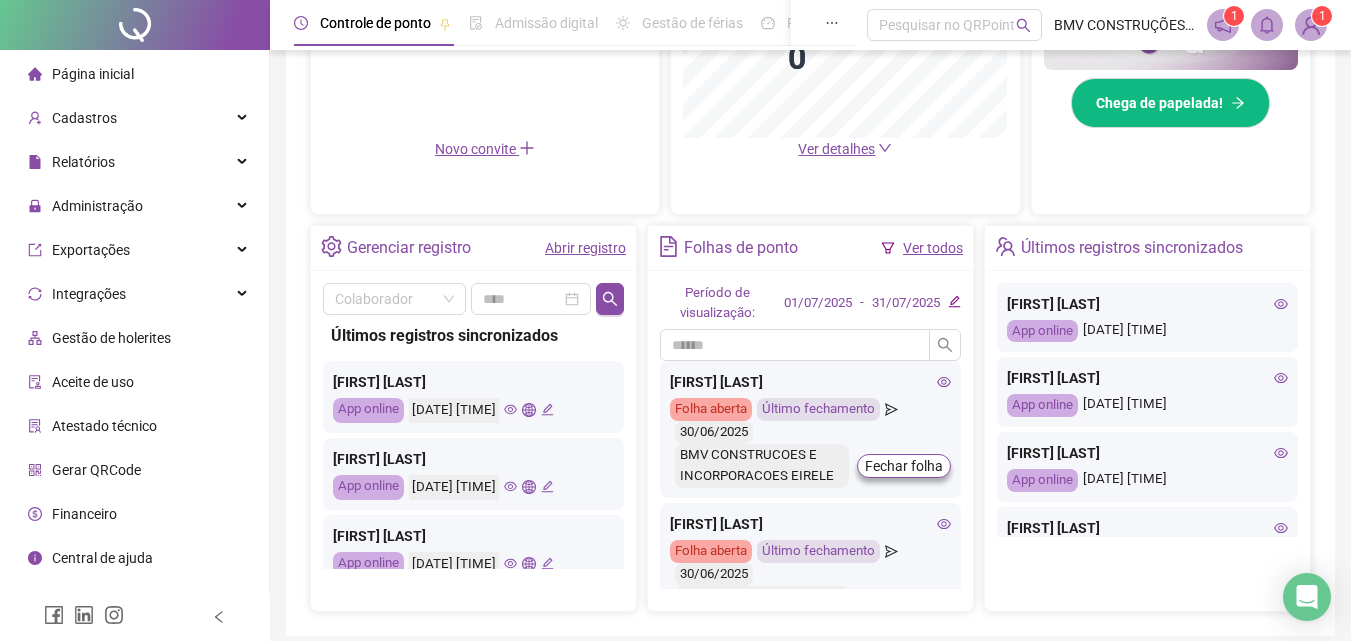 scroll, scrollTop: 681, scrollLeft: 0, axis: vertical 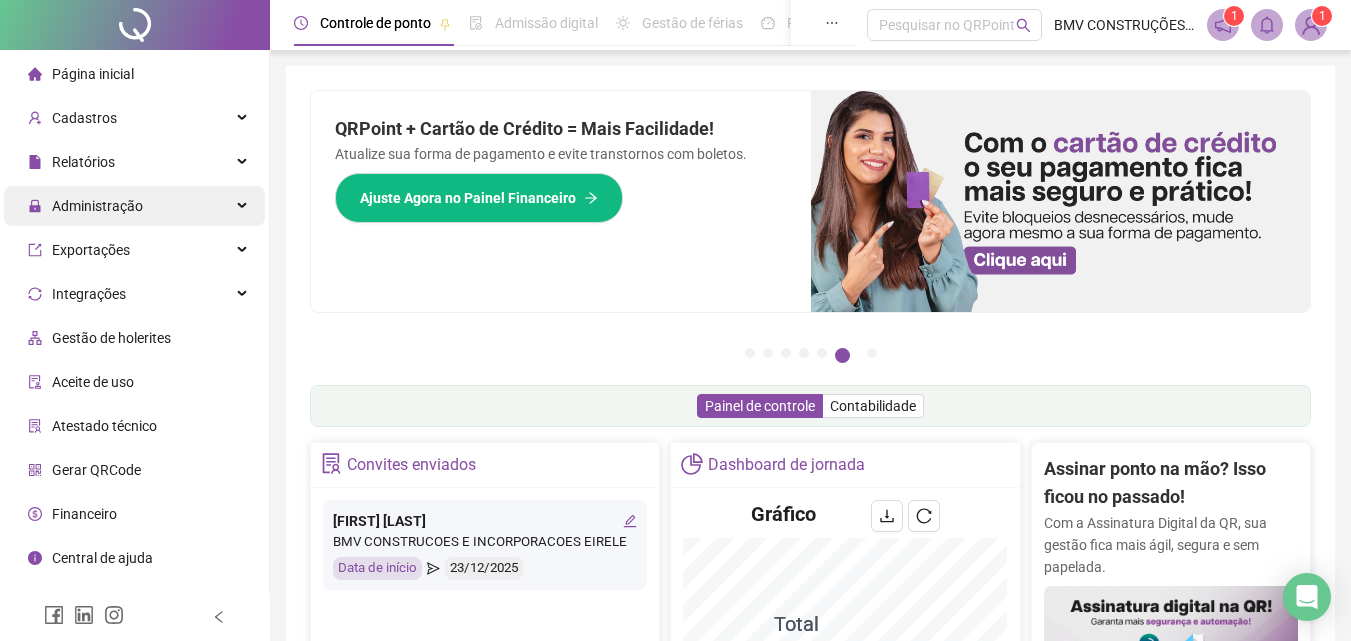 click on "Administração" at bounding box center [97, 206] 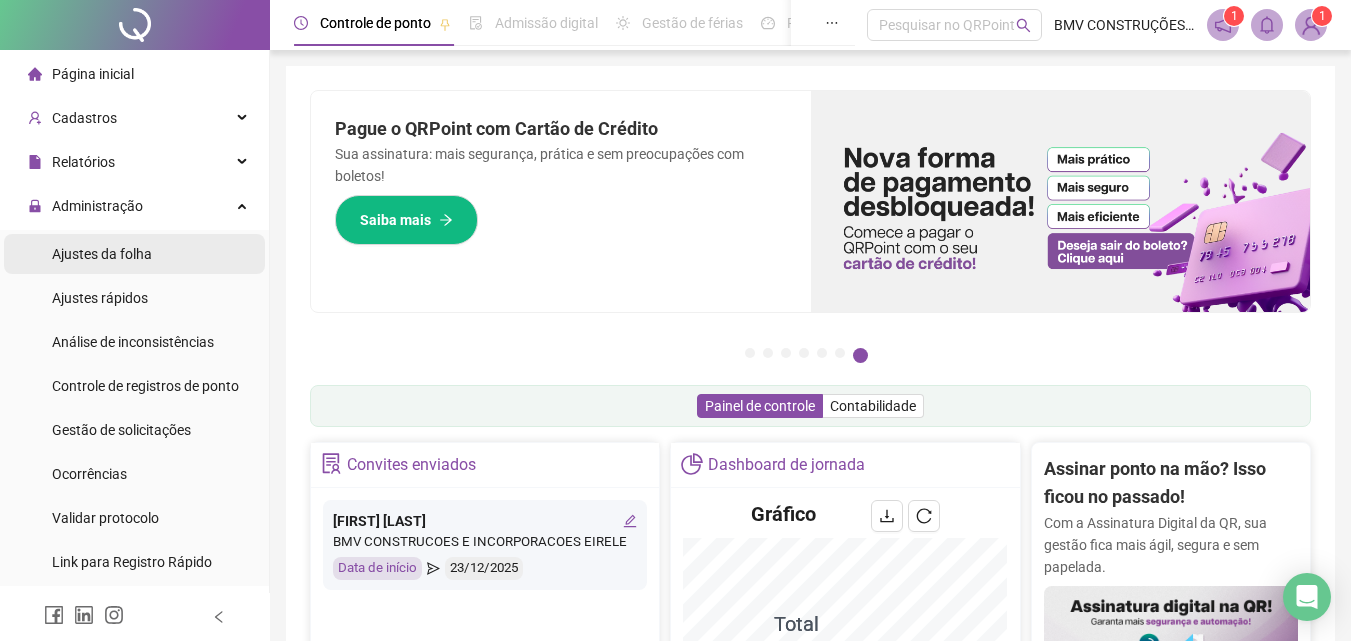 click on "Ajustes da folha" at bounding box center [134, 254] 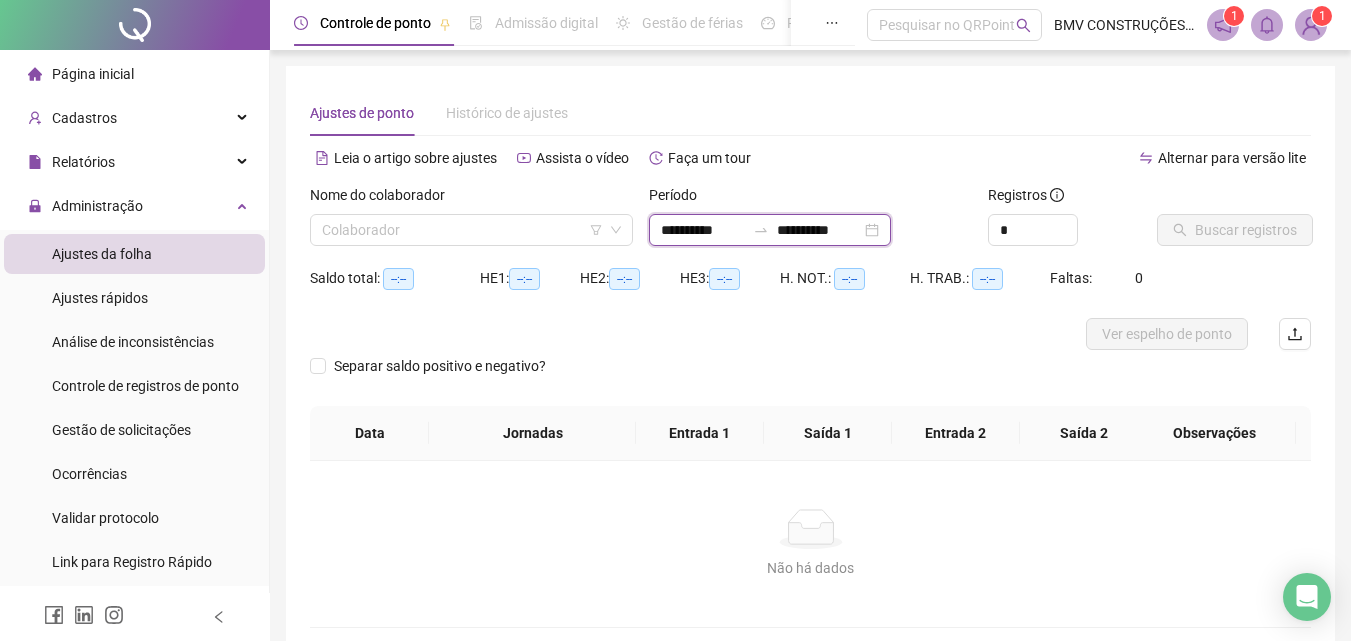 click on "**********" at bounding box center (819, 230) 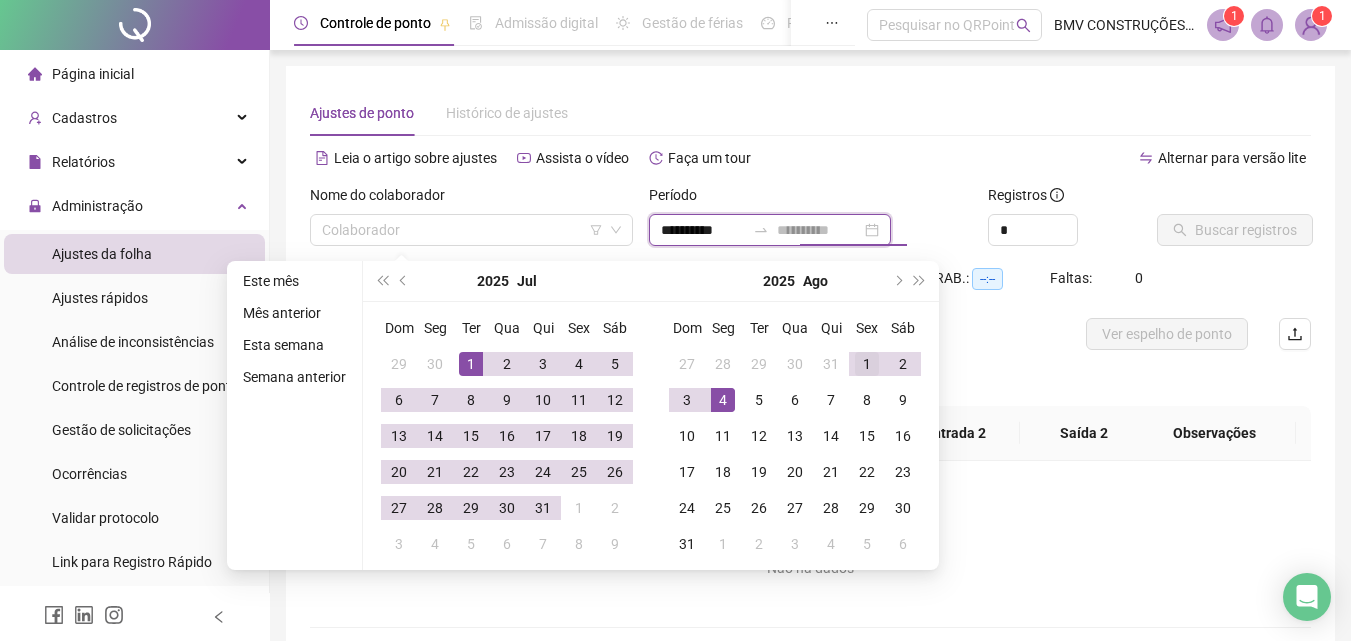type on "**********" 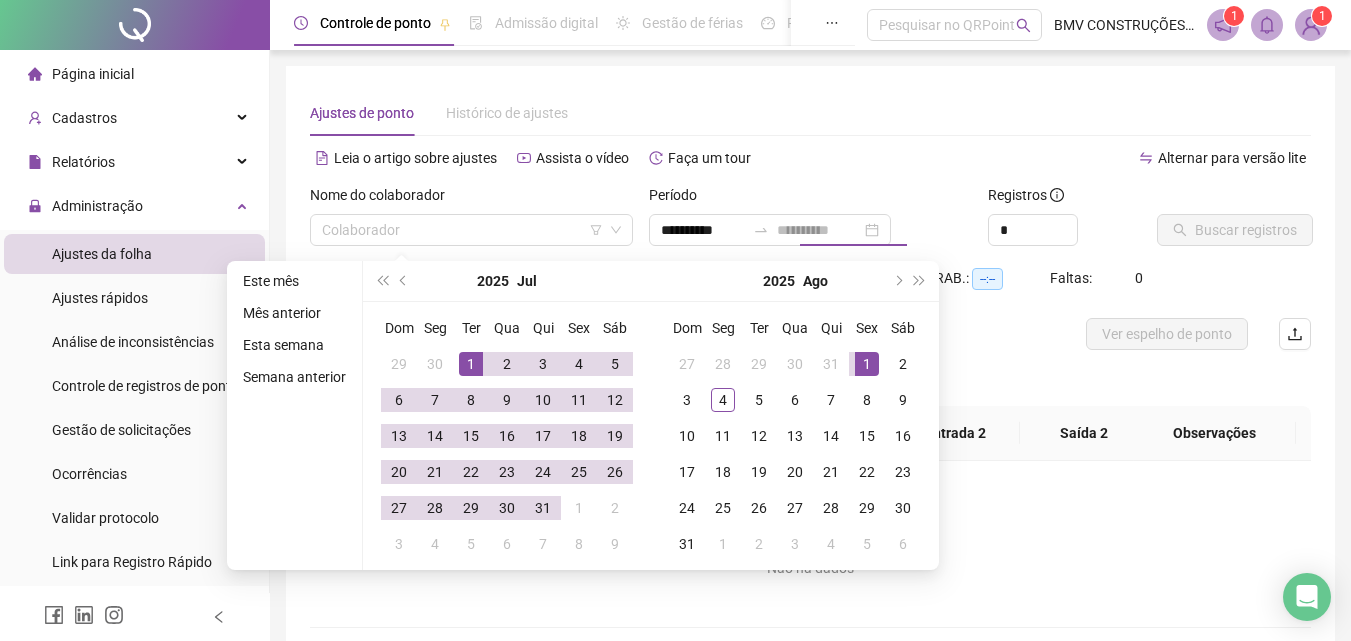 click on "1" at bounding box center (867, 364) 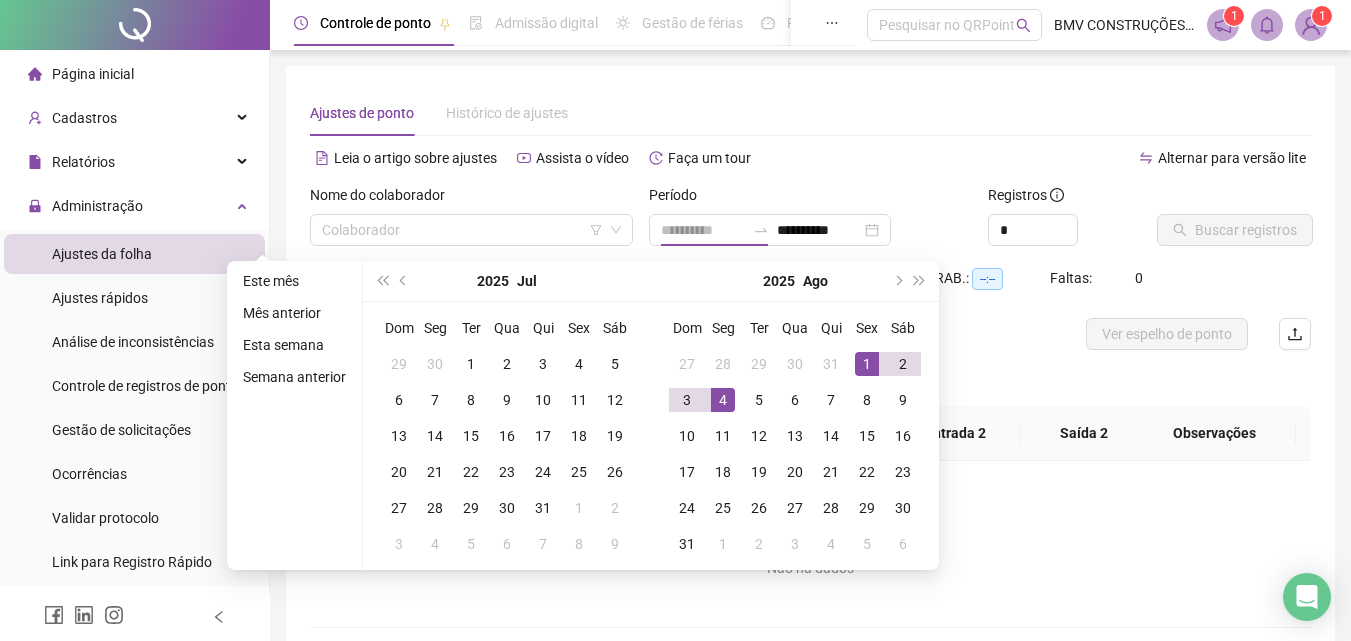 click on "4" at bounding box center [723, 400] 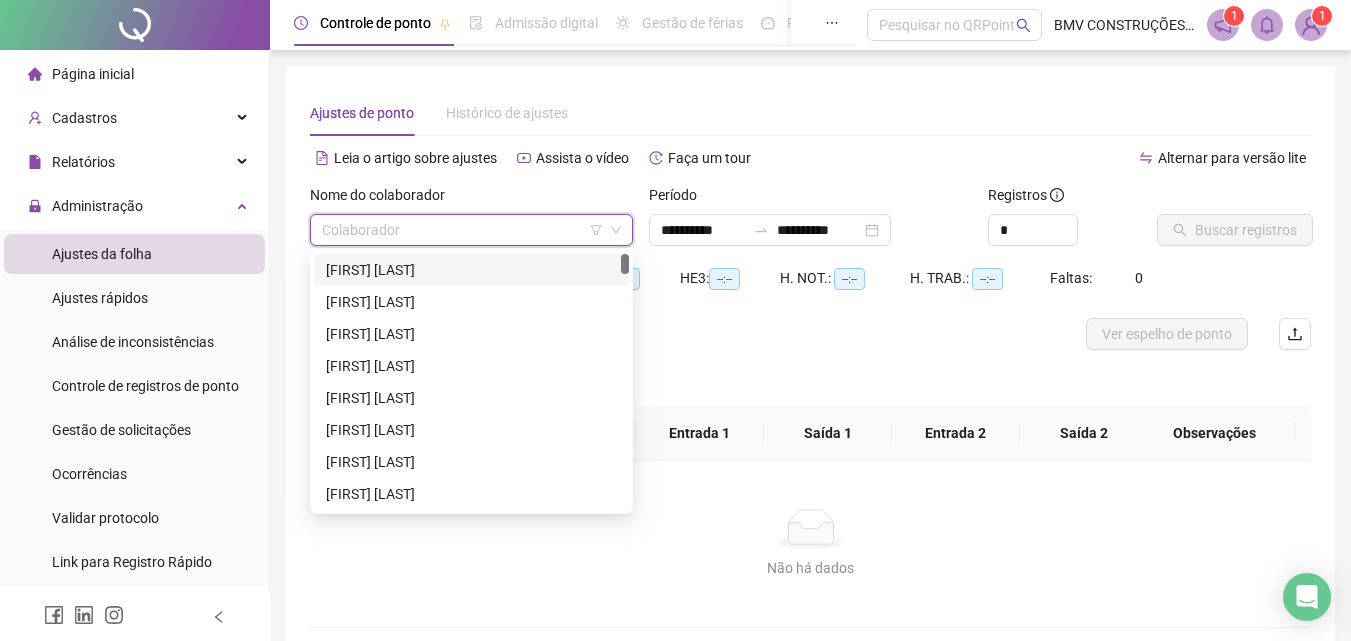 click at bounding box center [462, 230] 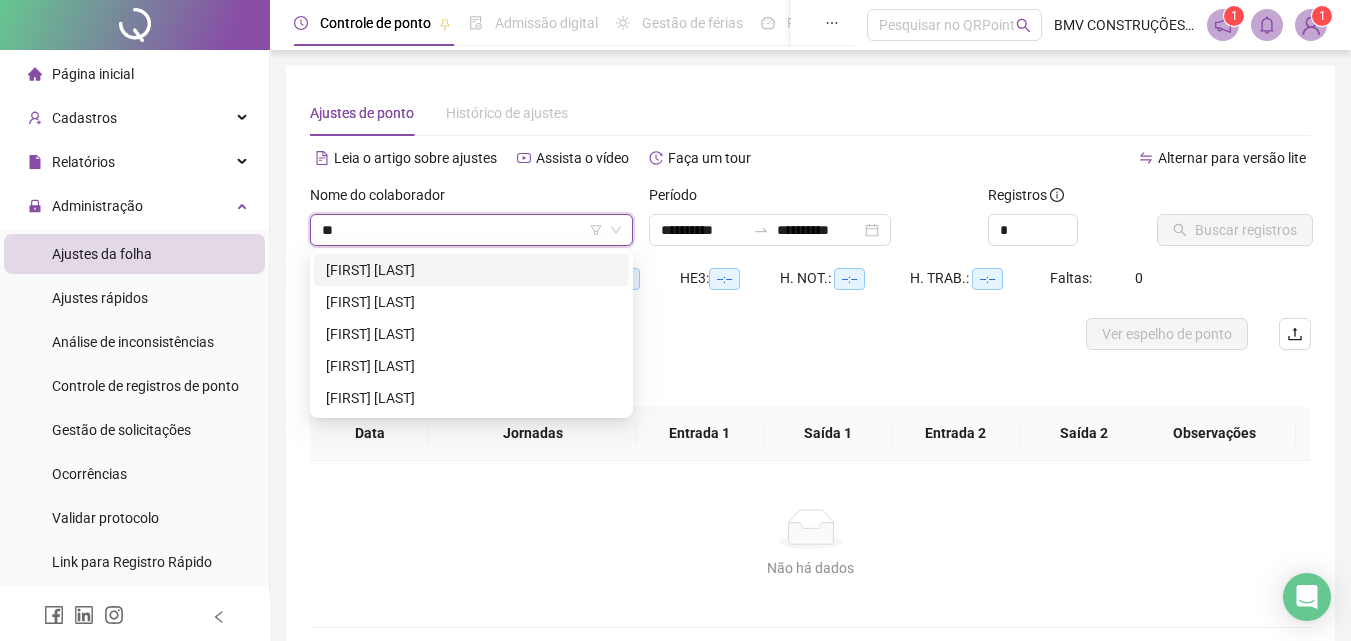 type on "*" 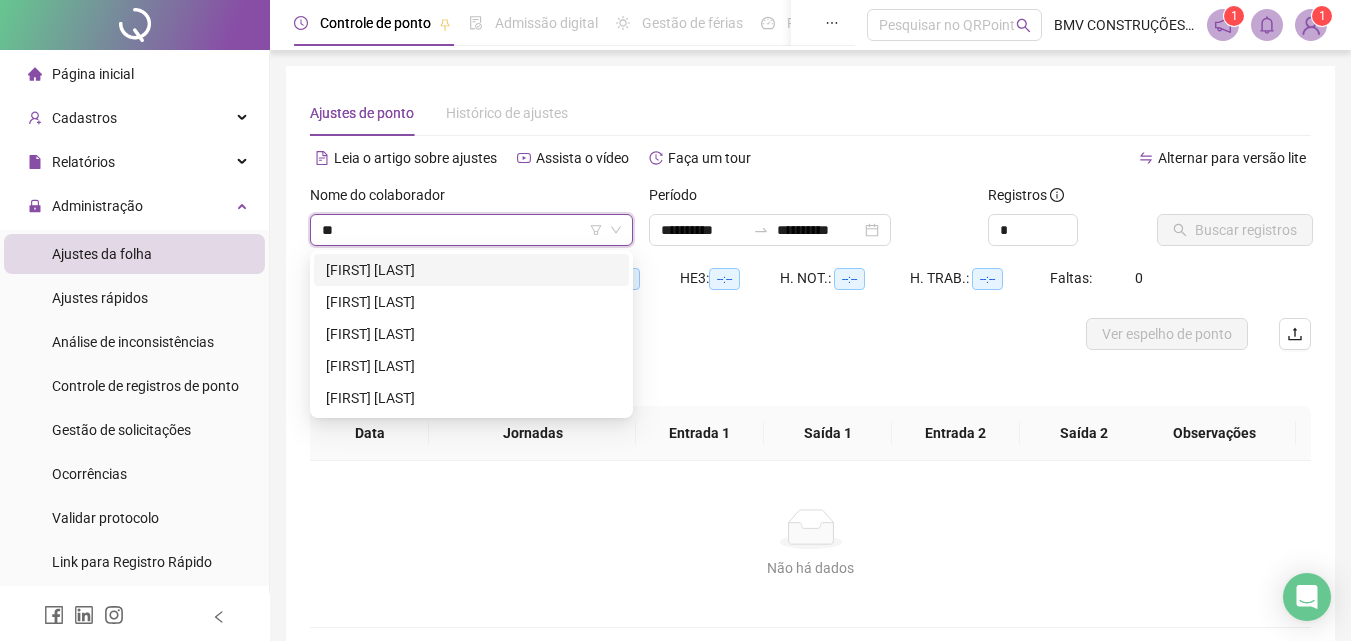 type on "*" 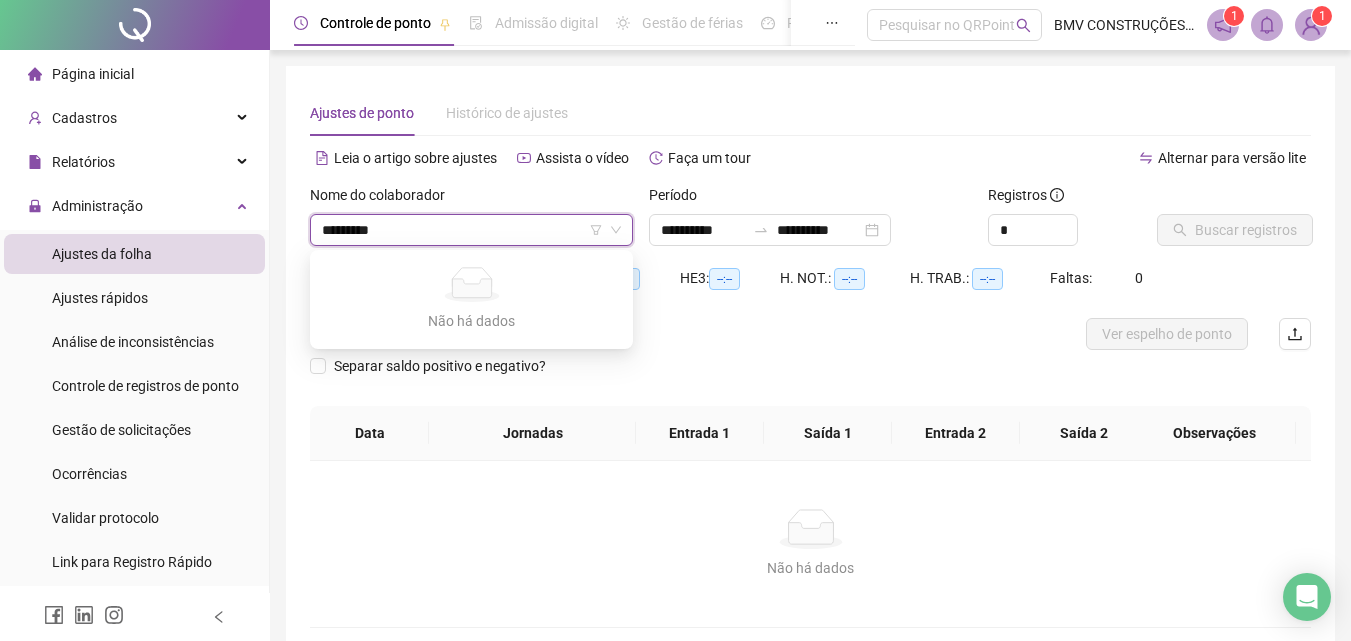 type on "**********" 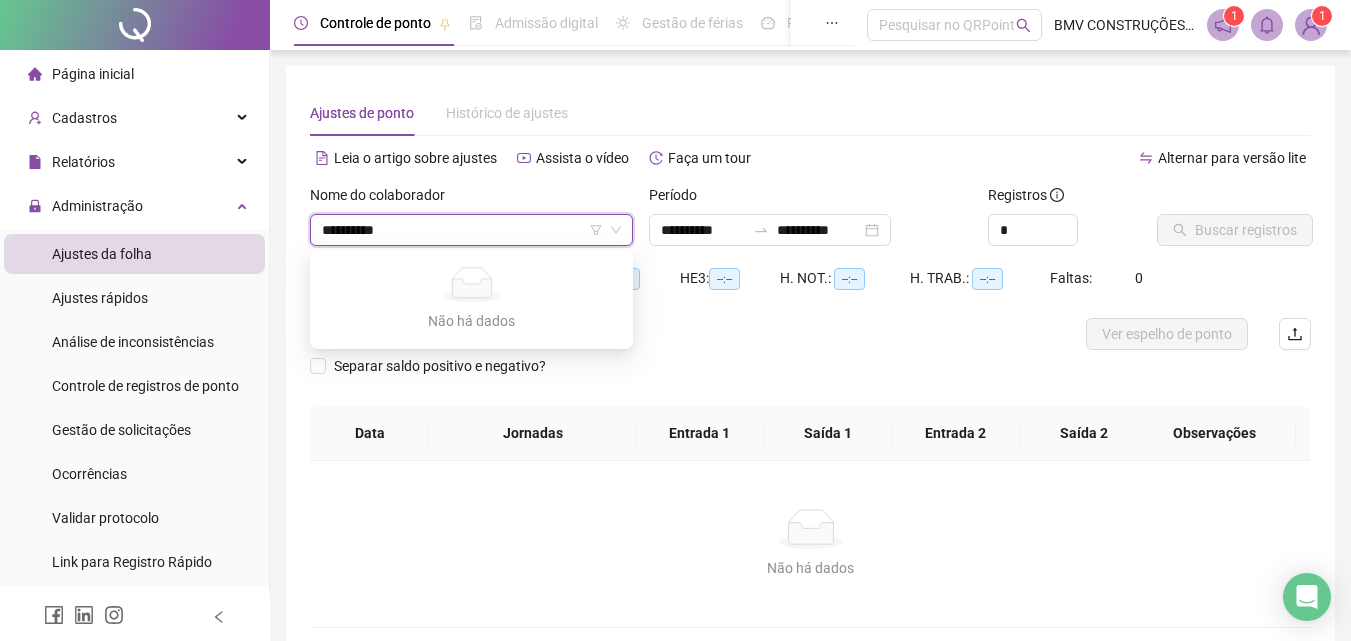 type on "**********" 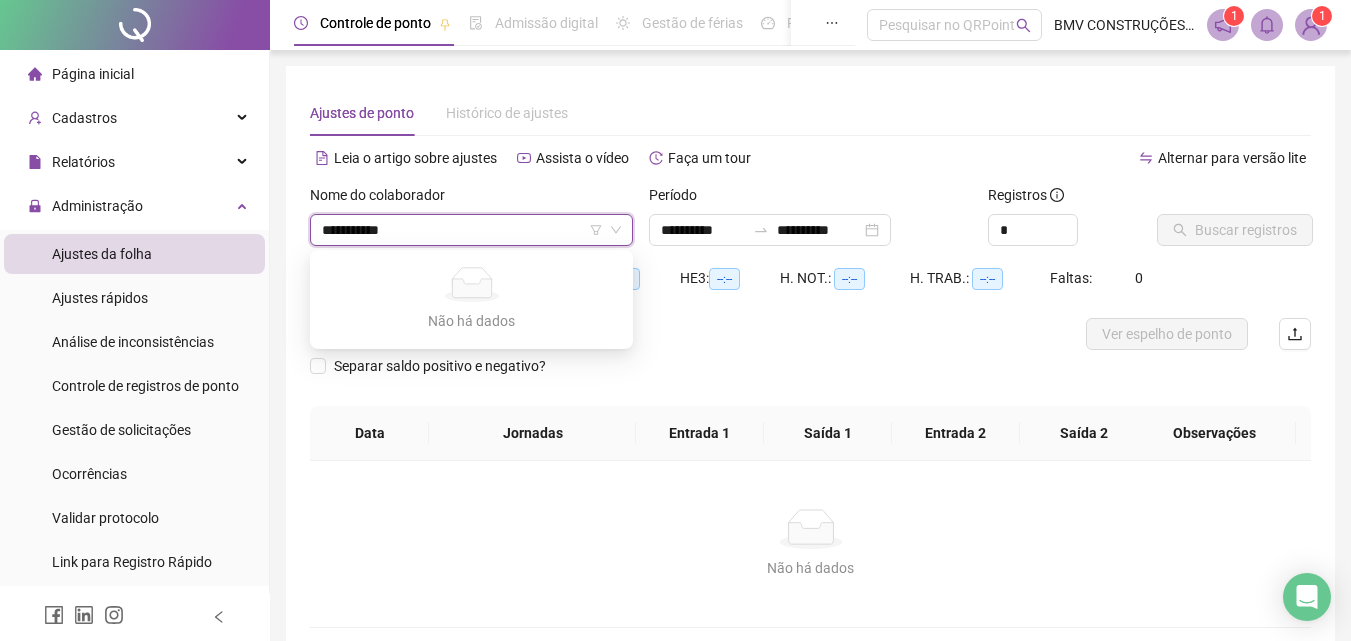 type 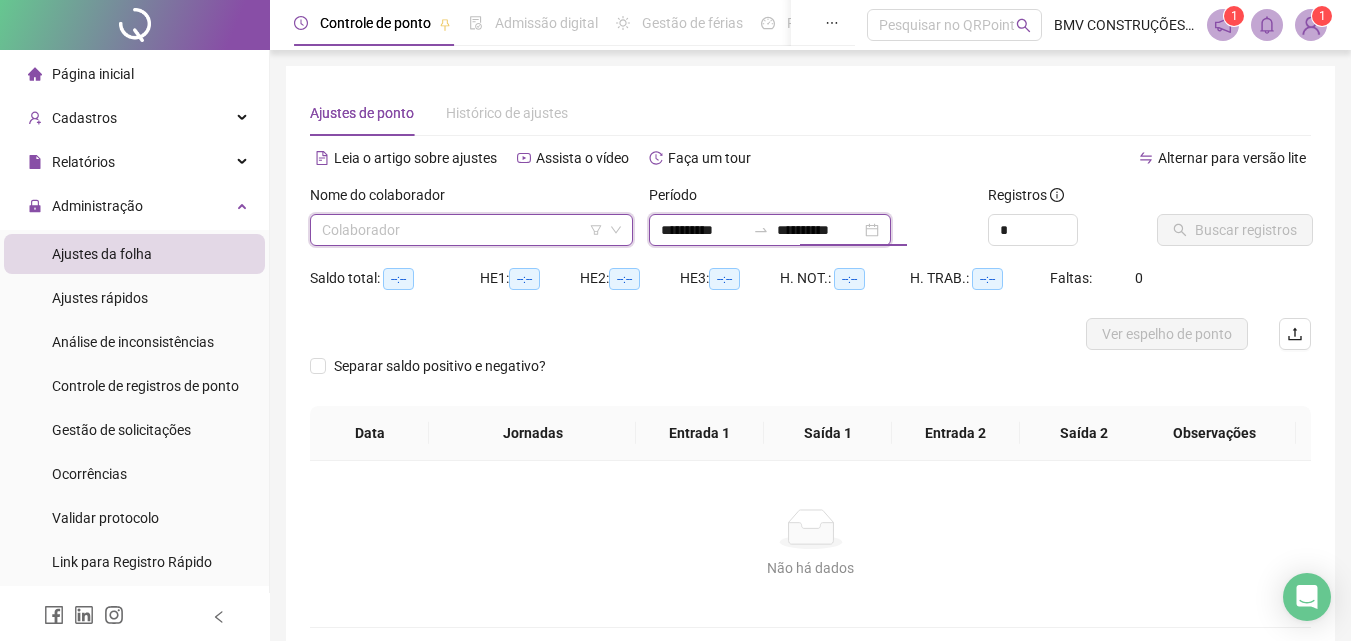 click on "**********" at bounding box center [819, 230] 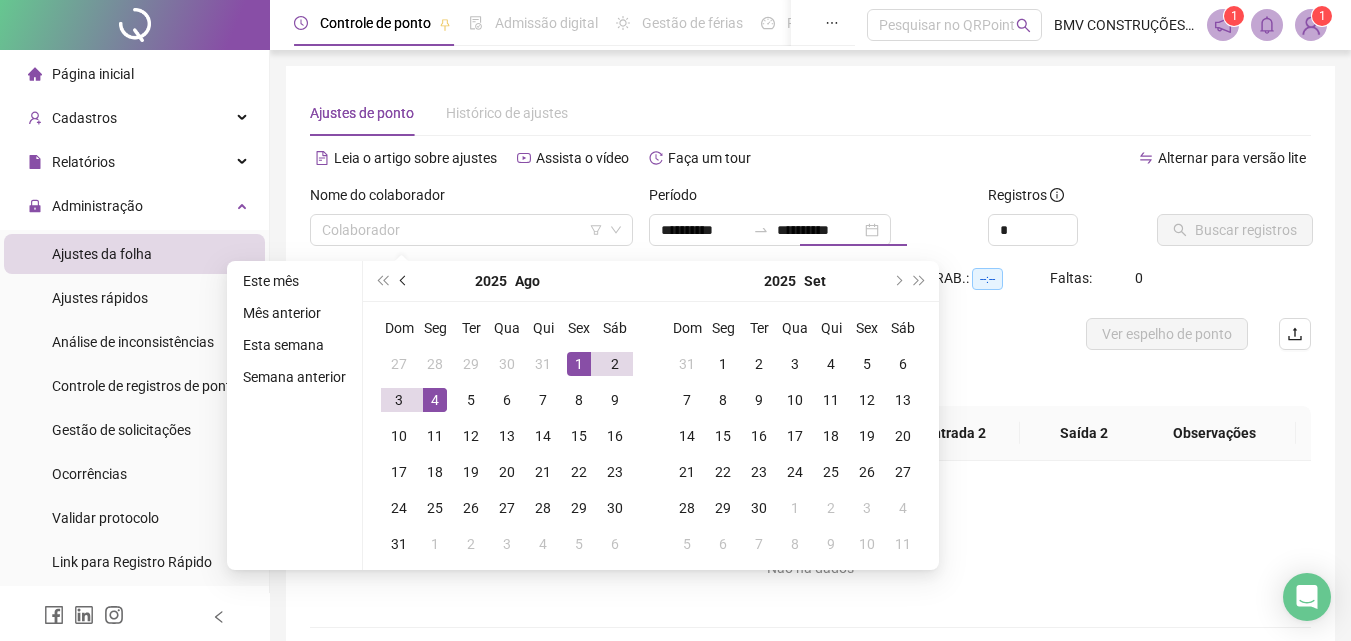 click at bounding box center (404, 281) 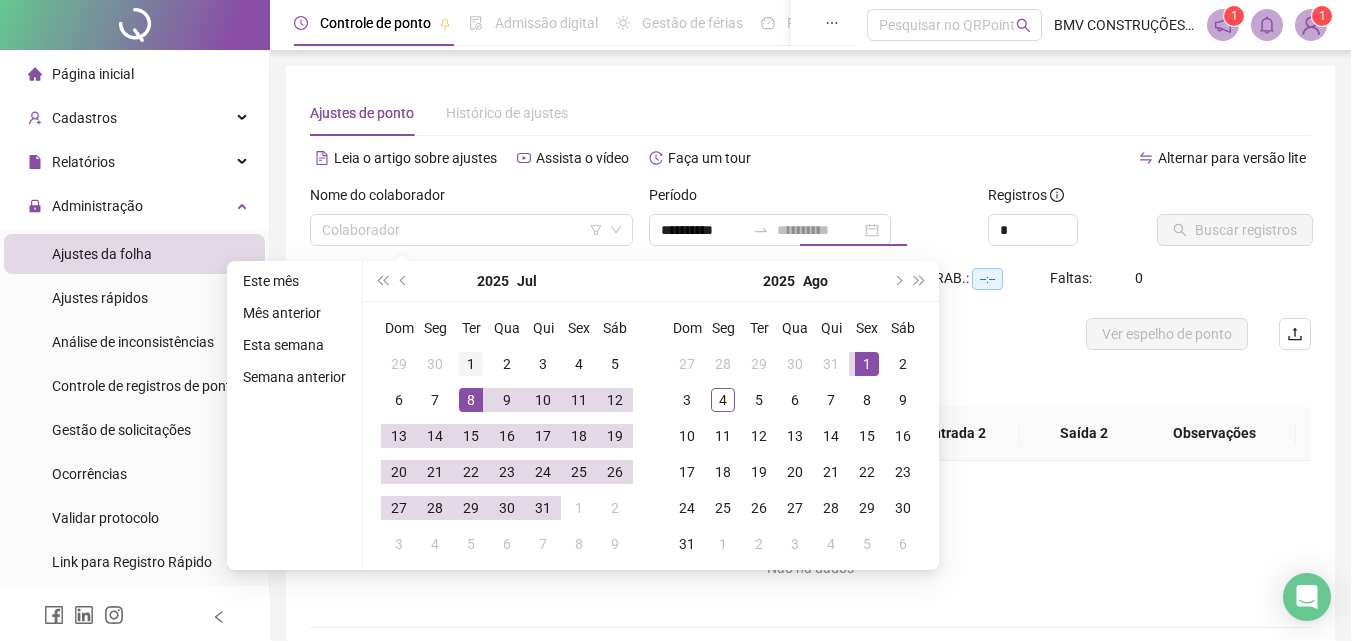 type on "**********" 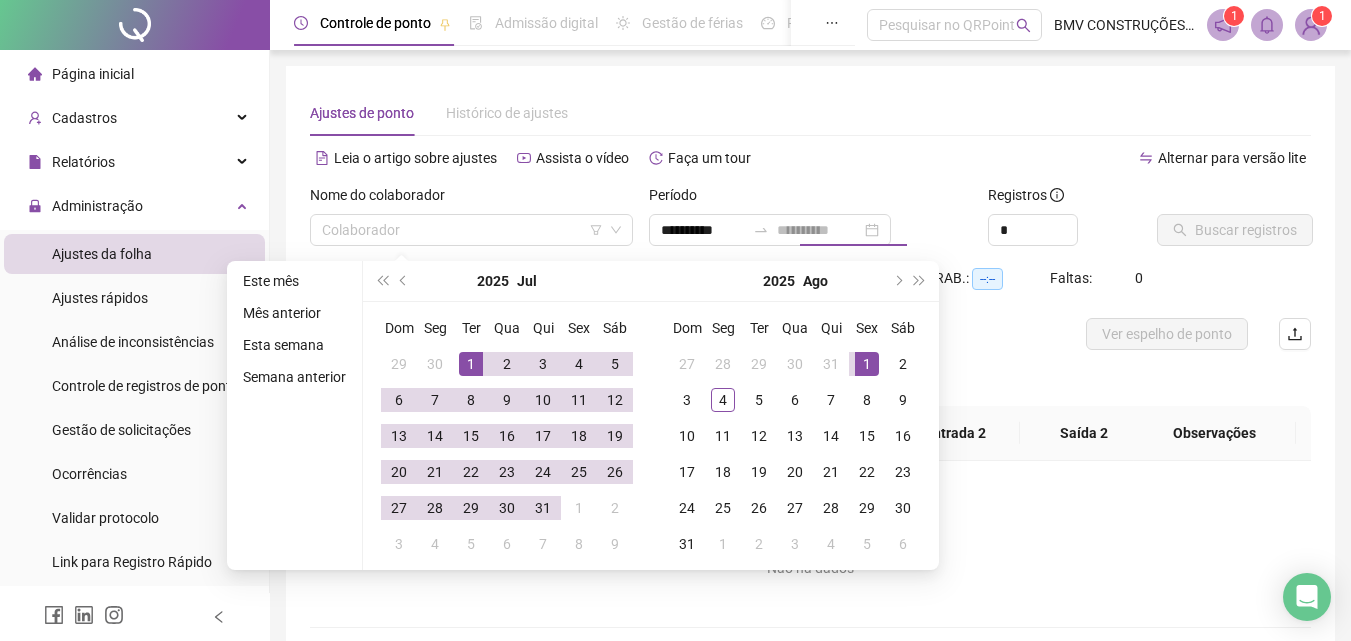 click on "1" at bounding box center (471, 364) 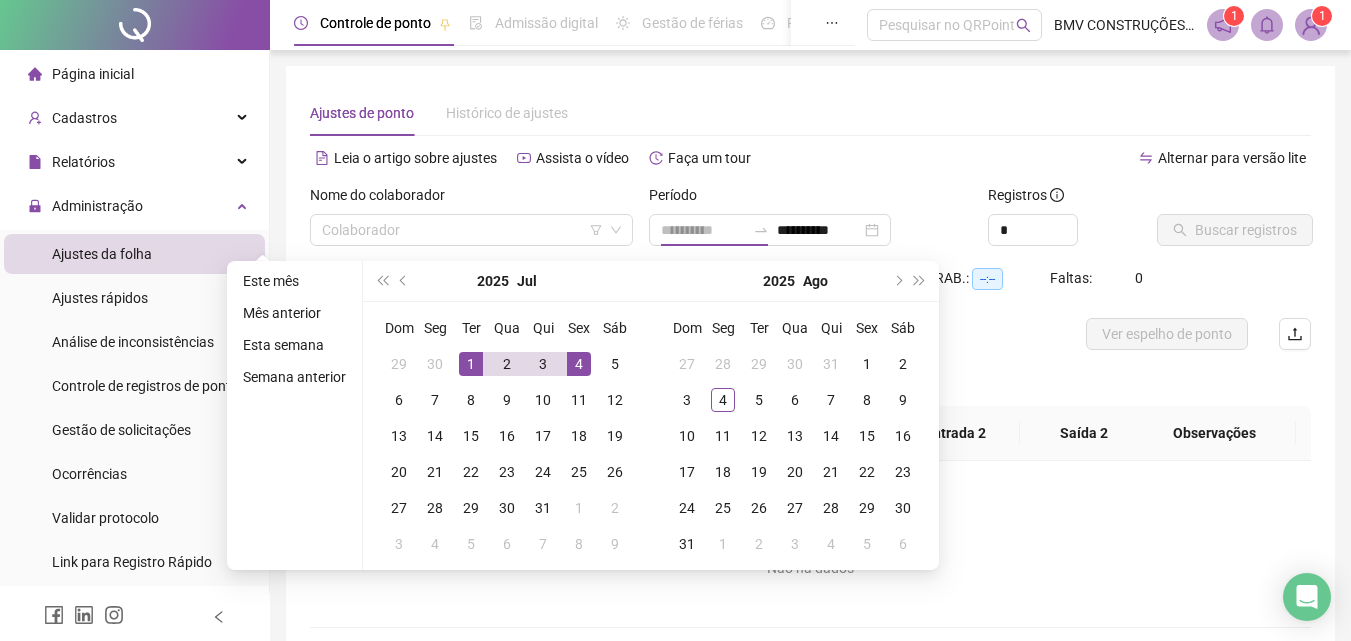 click on "4" at bounding box center [579, 364] 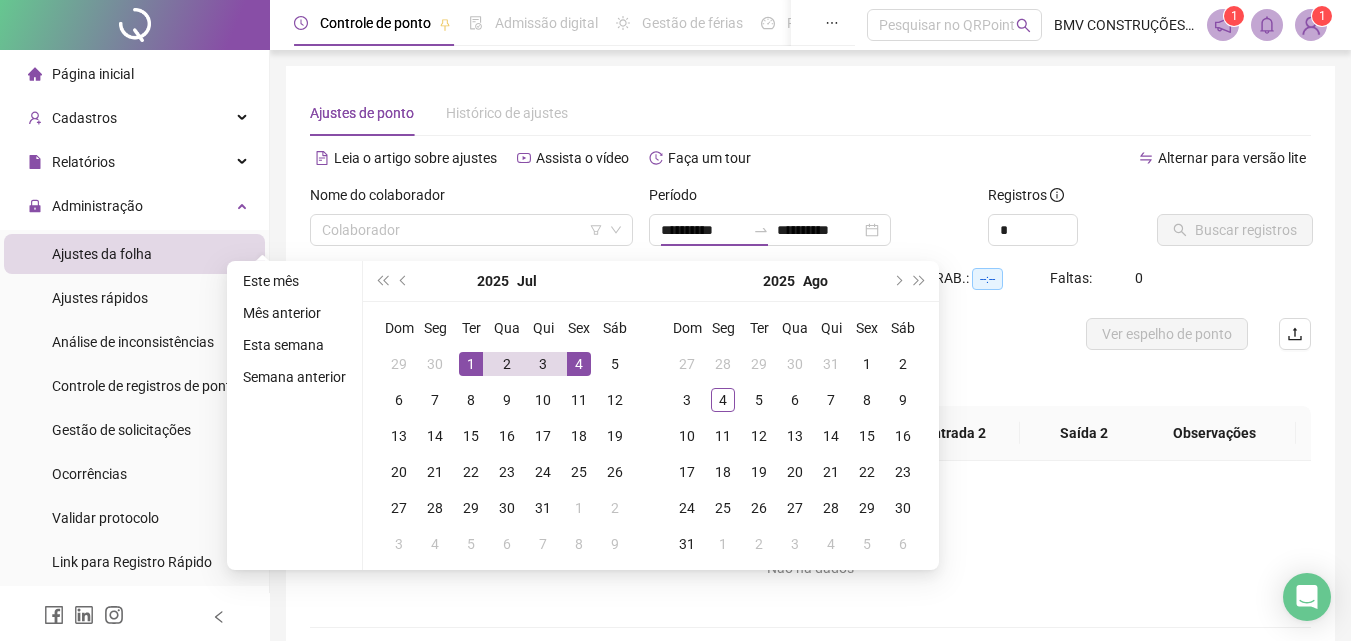 type on "**********" 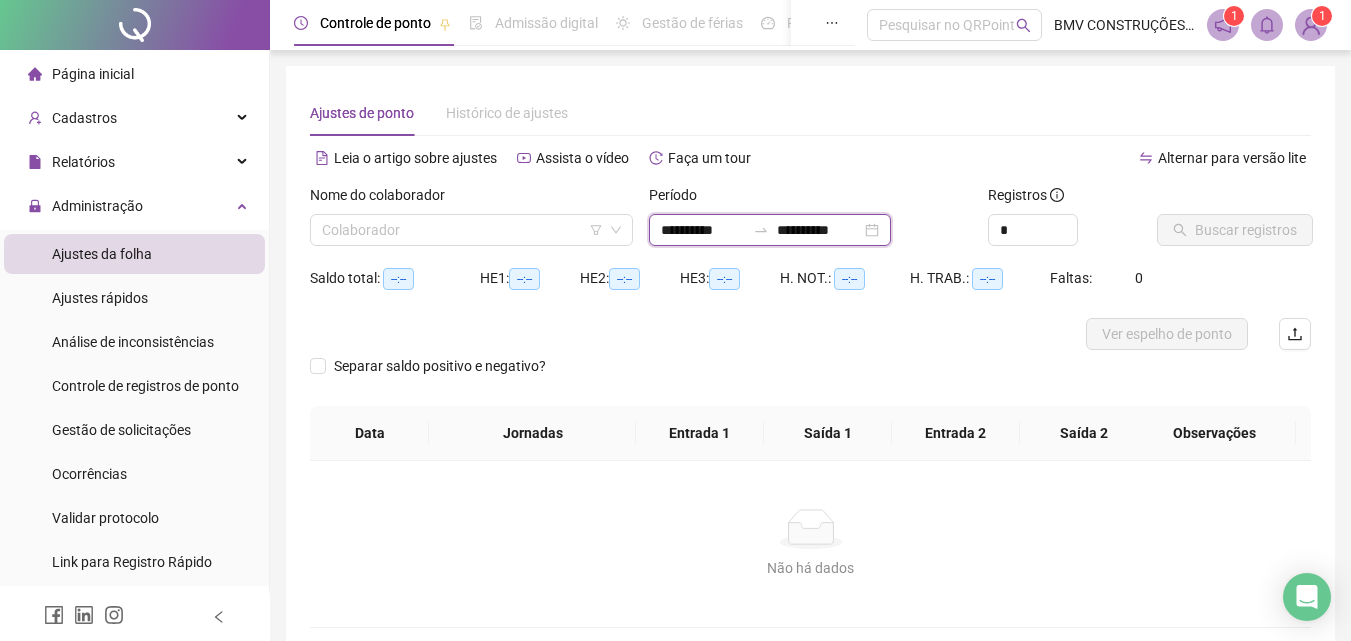 click on "**********" at bounding box center [819, 230] 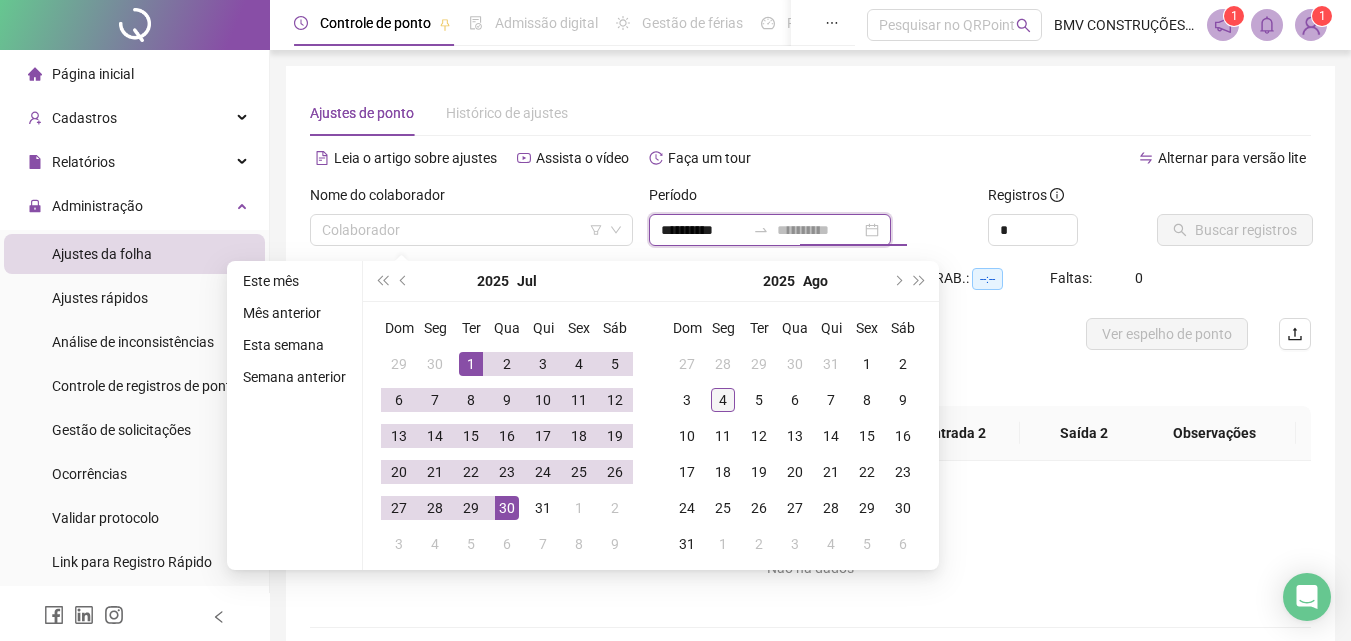 type on "**********" 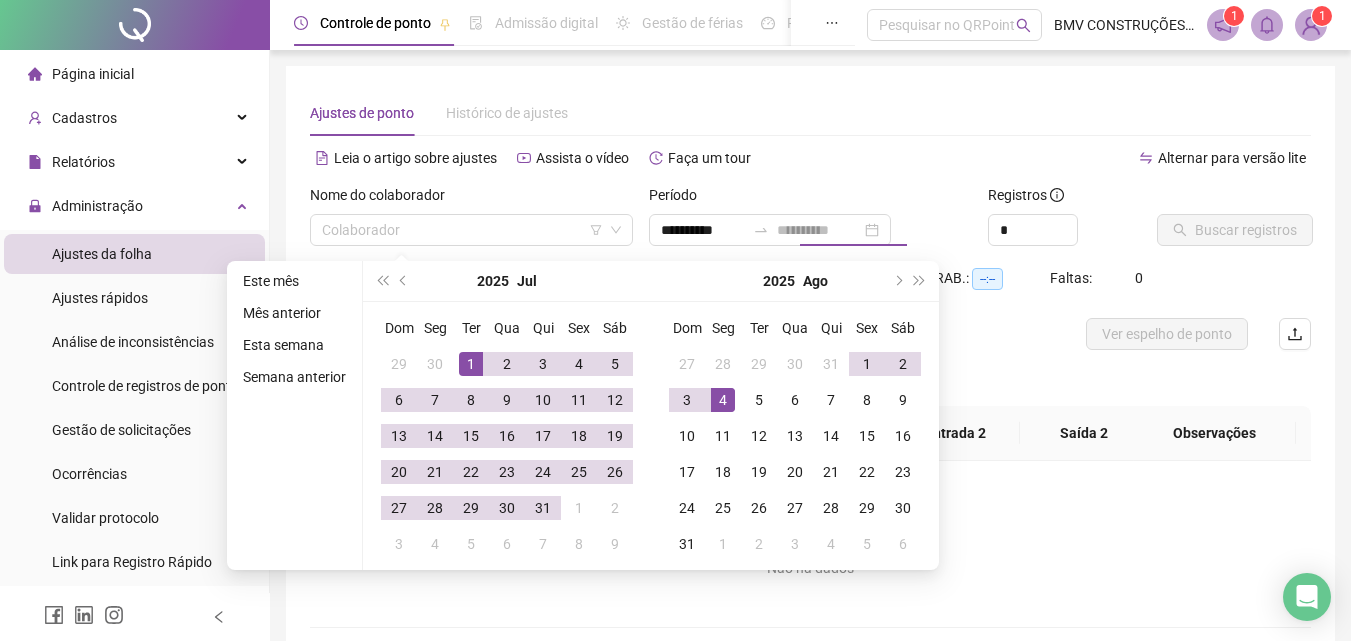 click on "4" at bounding box center [723, 400] 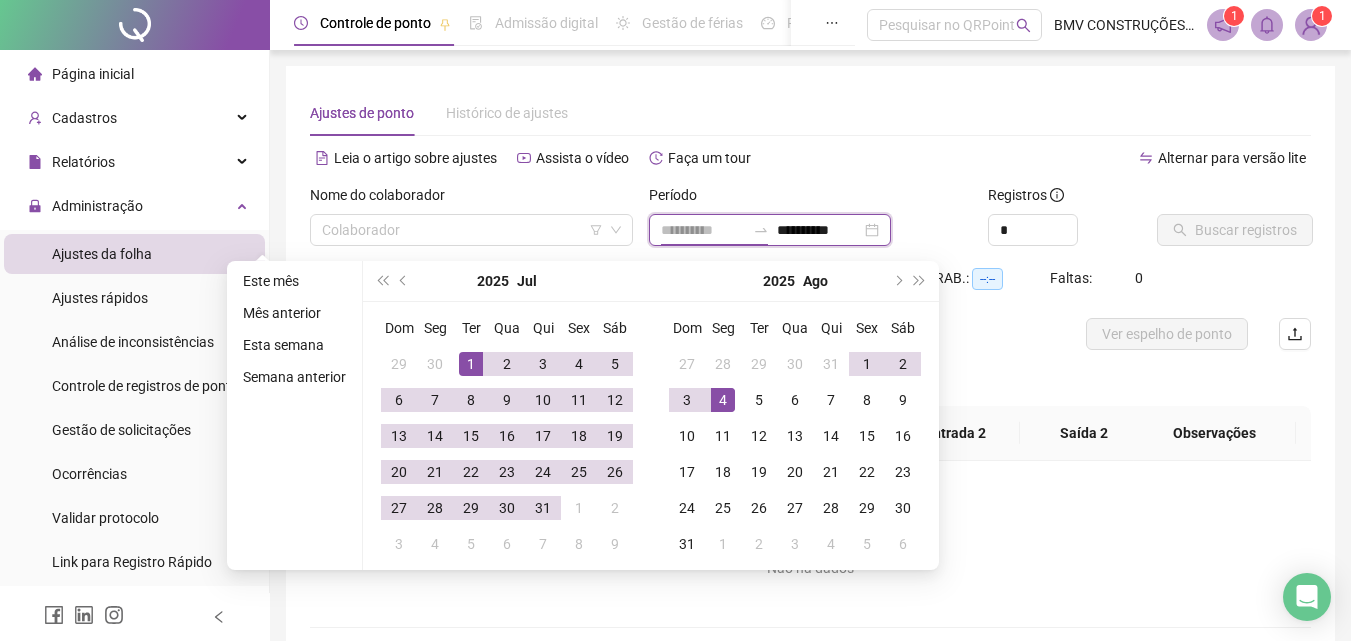 type on "**********" 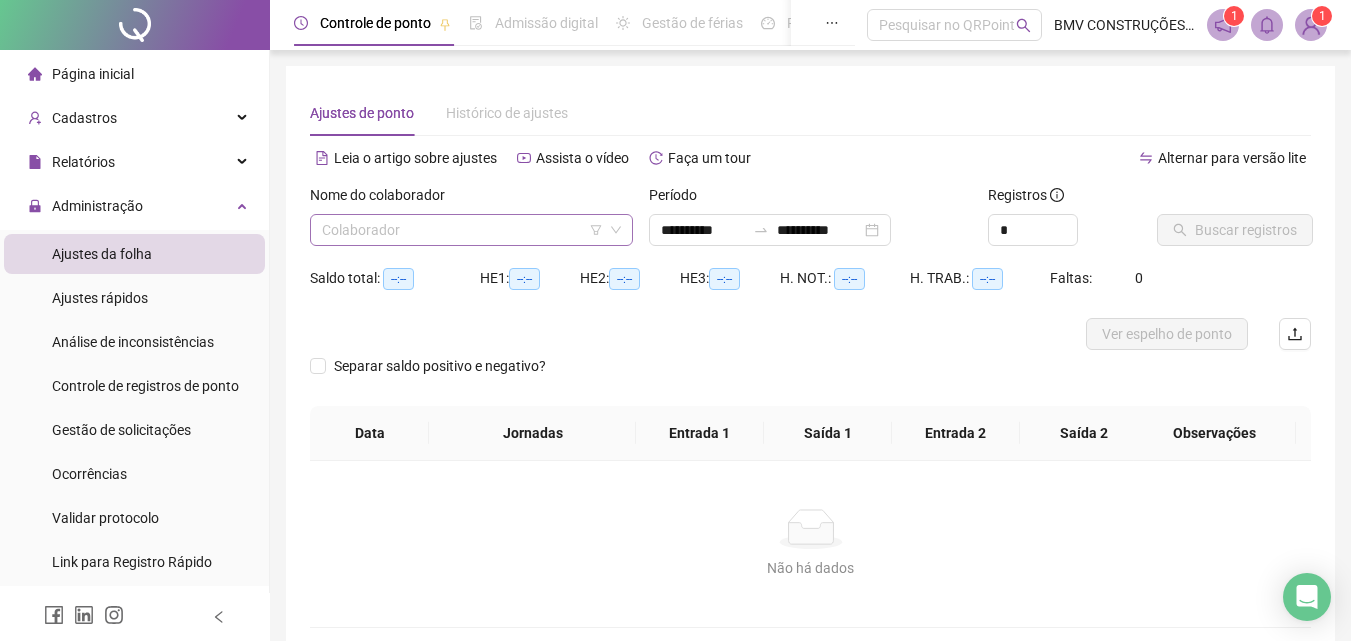 click at bounding box center [462, 230] 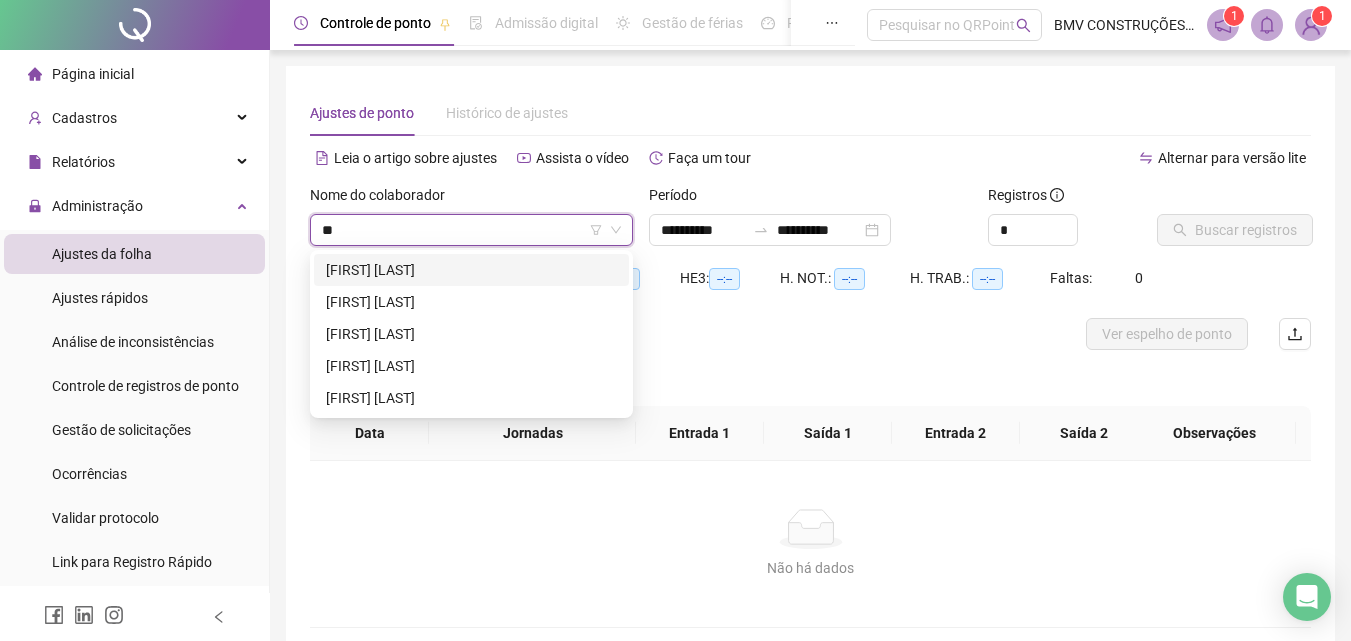 type on "*" 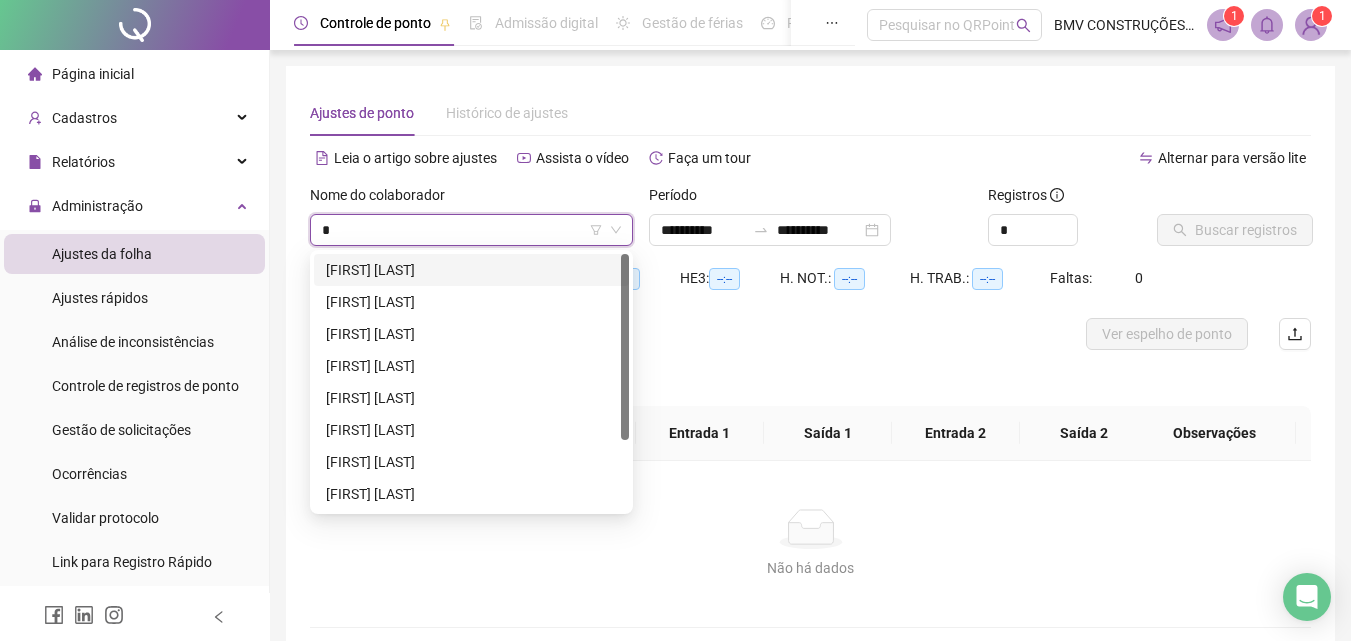 type 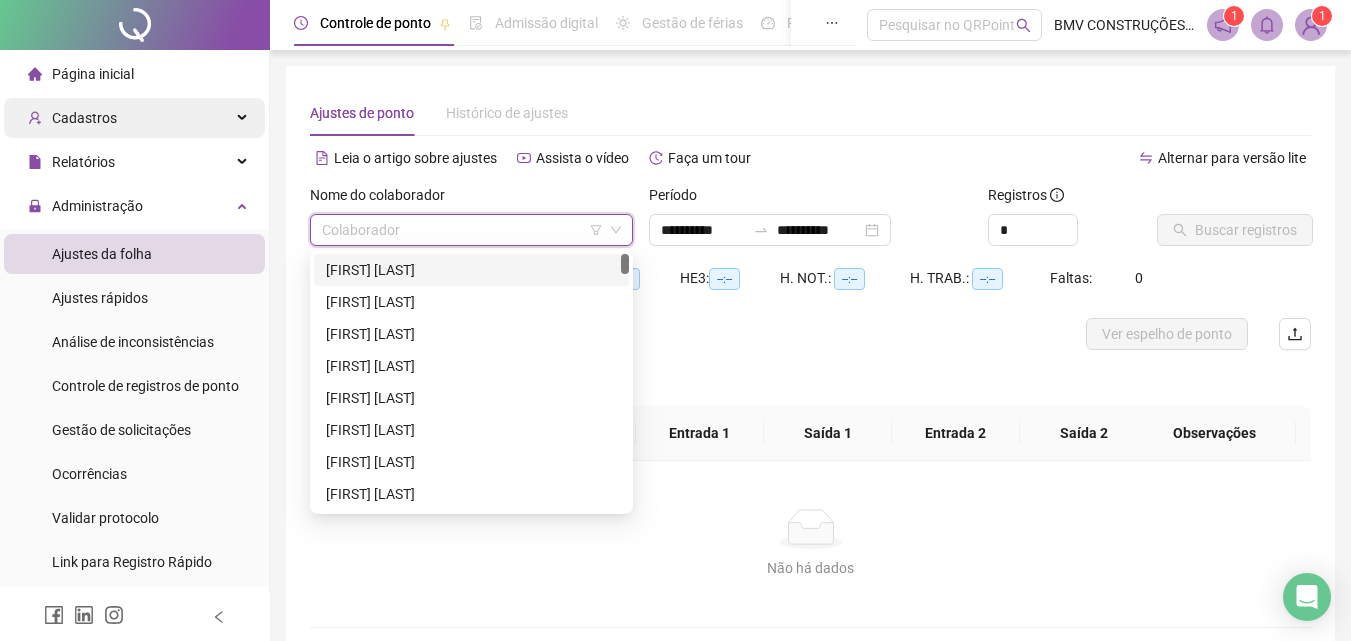 drag, startPoint x: 125, startPoint y: 93, endPoint x: 123, endPoint y: 109, distance: 16.124516 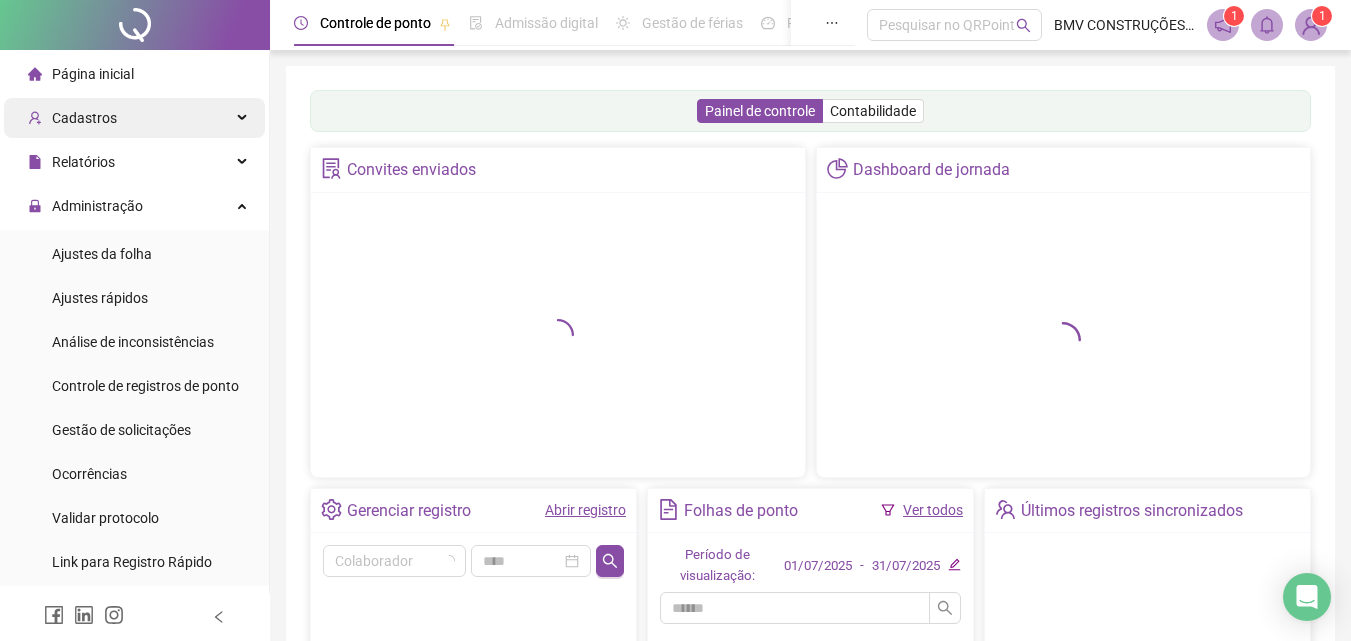 click on "Cadastros" at bounding box center [134, 118] 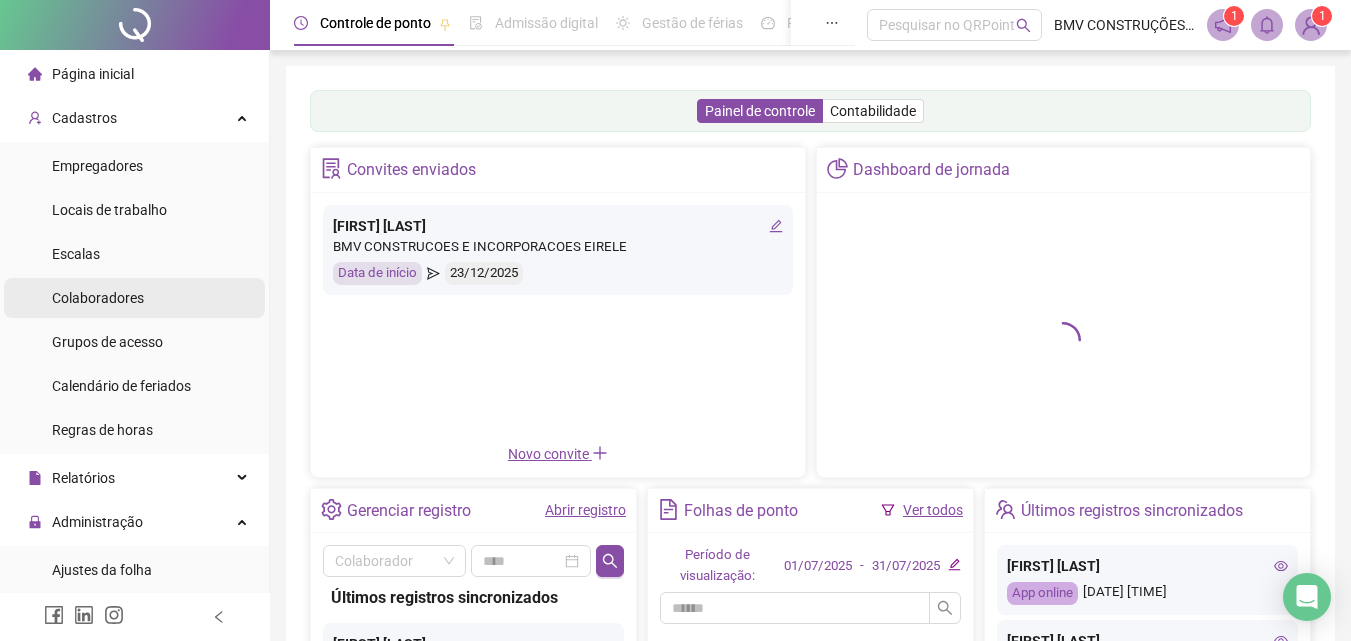 click on "Colaboradores" at bounding box center (98, 298) 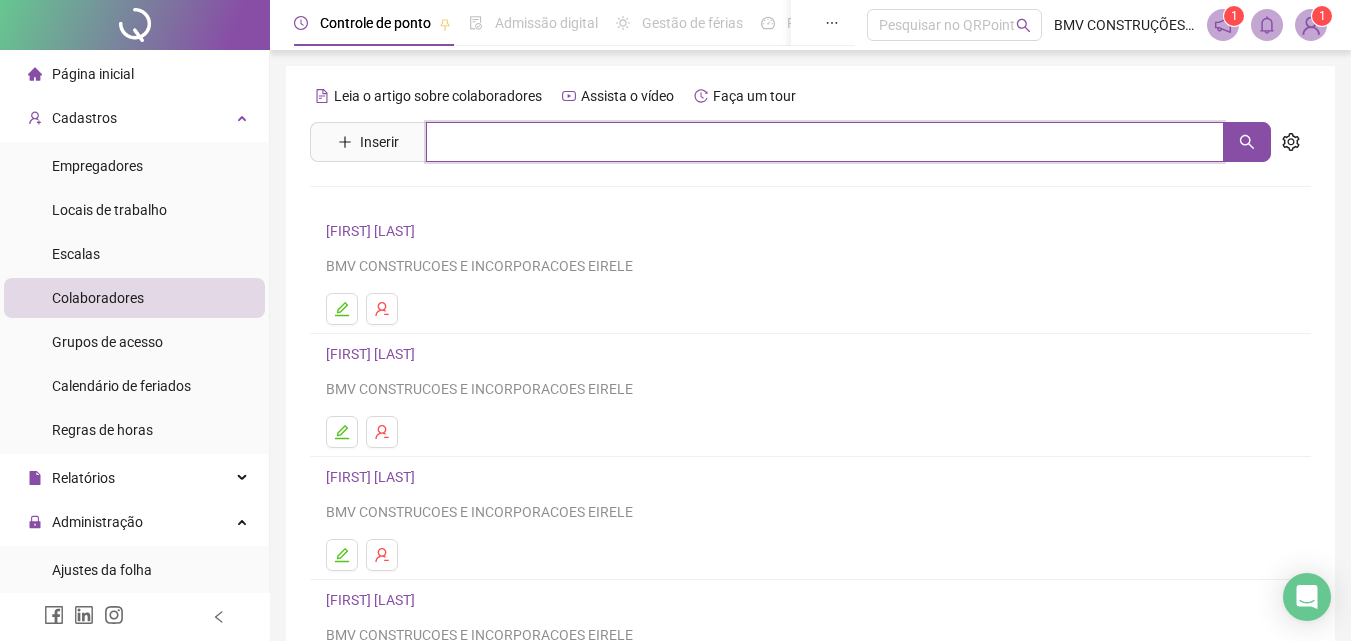 click at bounding box center [825, 142] 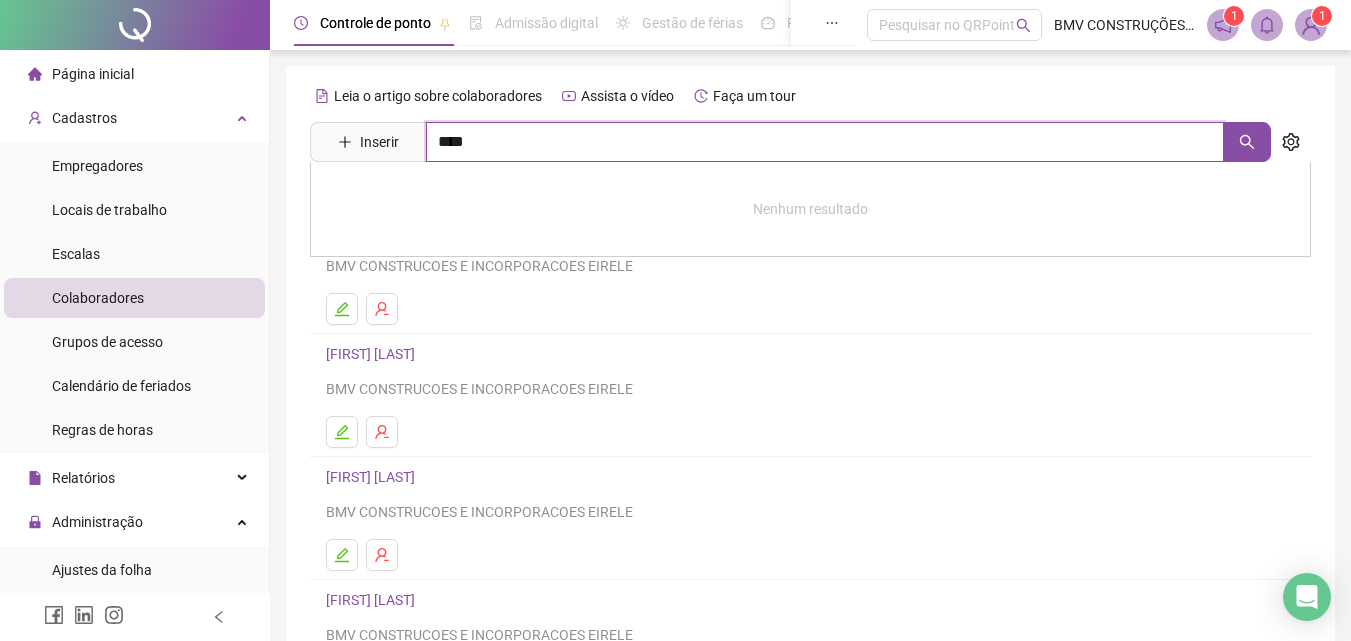 type on "****" 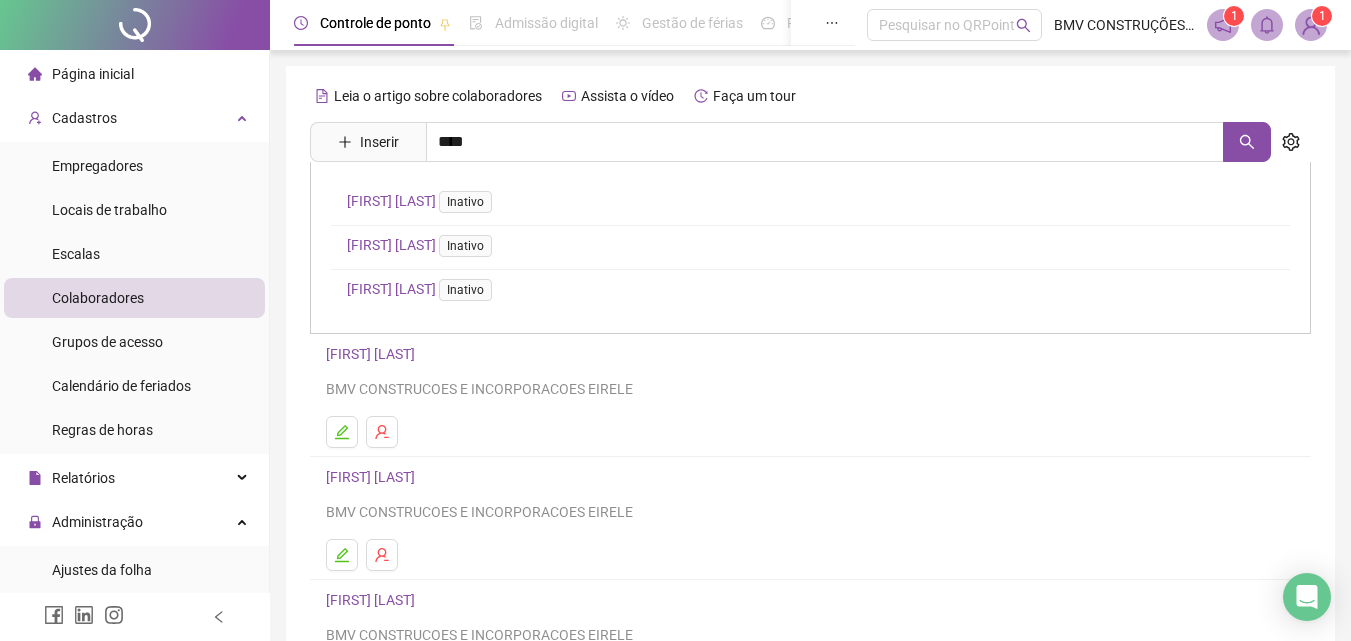 click on "[FIRST] [LAST]    Inativo" at bounding box center (423, 245) 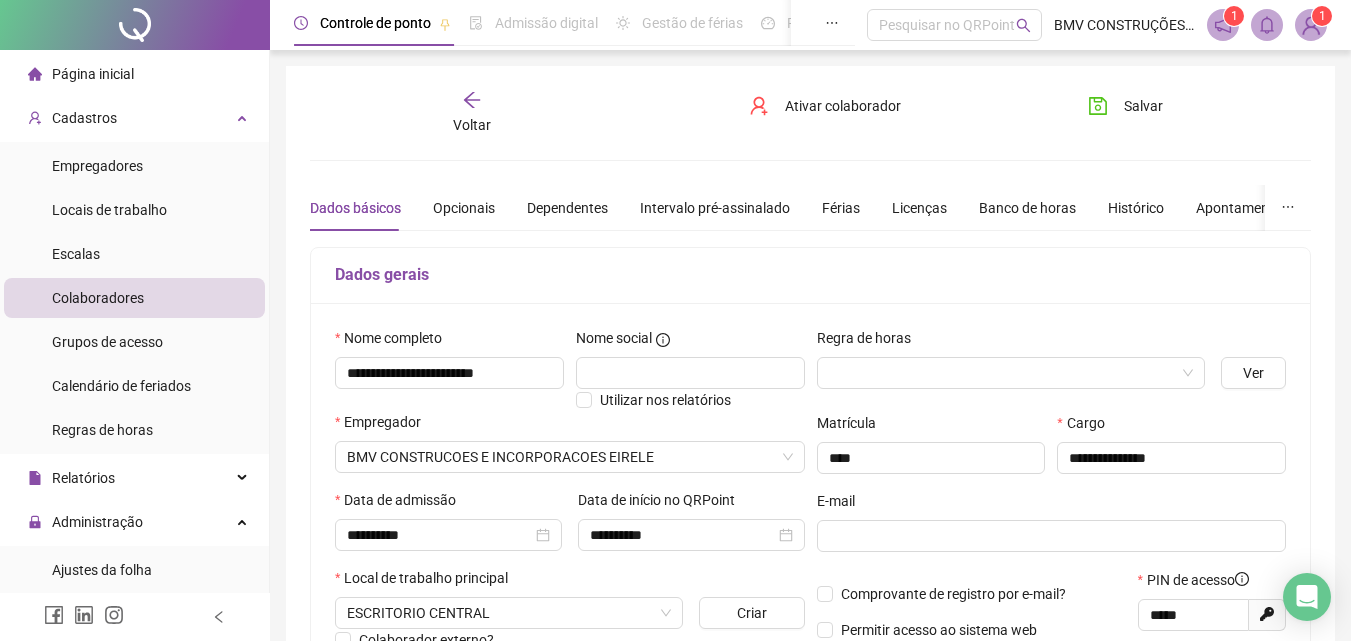 click on "Voltar" at bounding box center (472, 113) 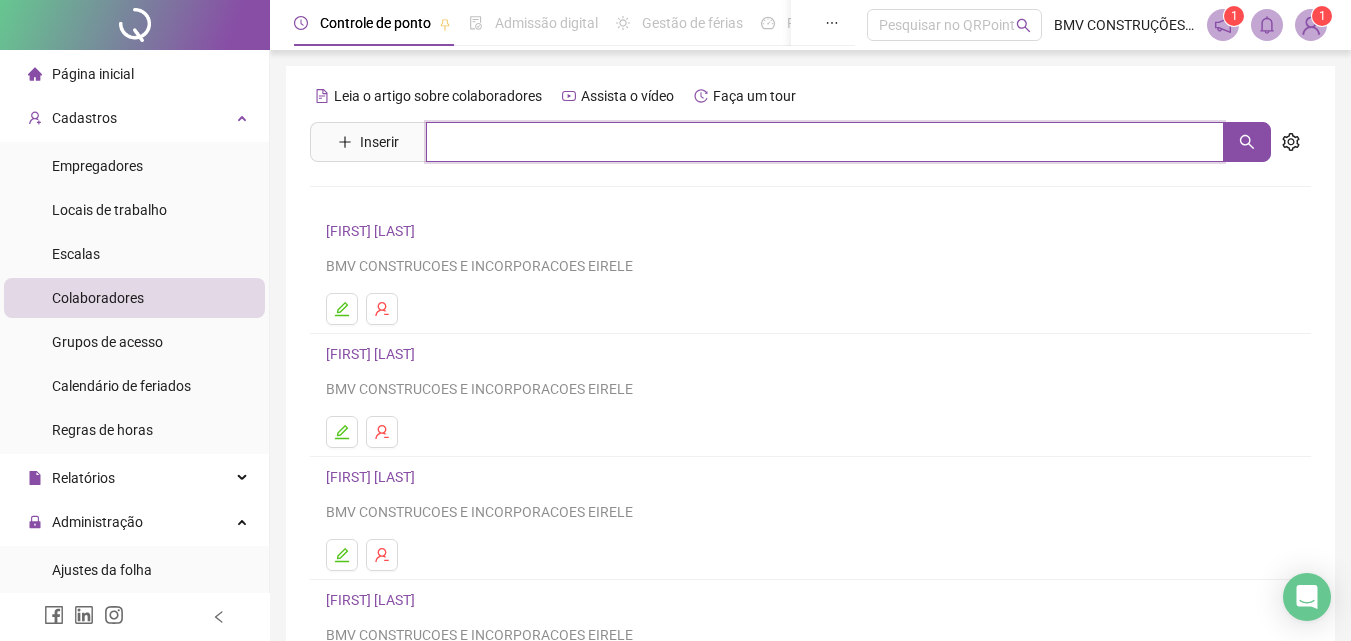 click at bounding box center [825, 142] 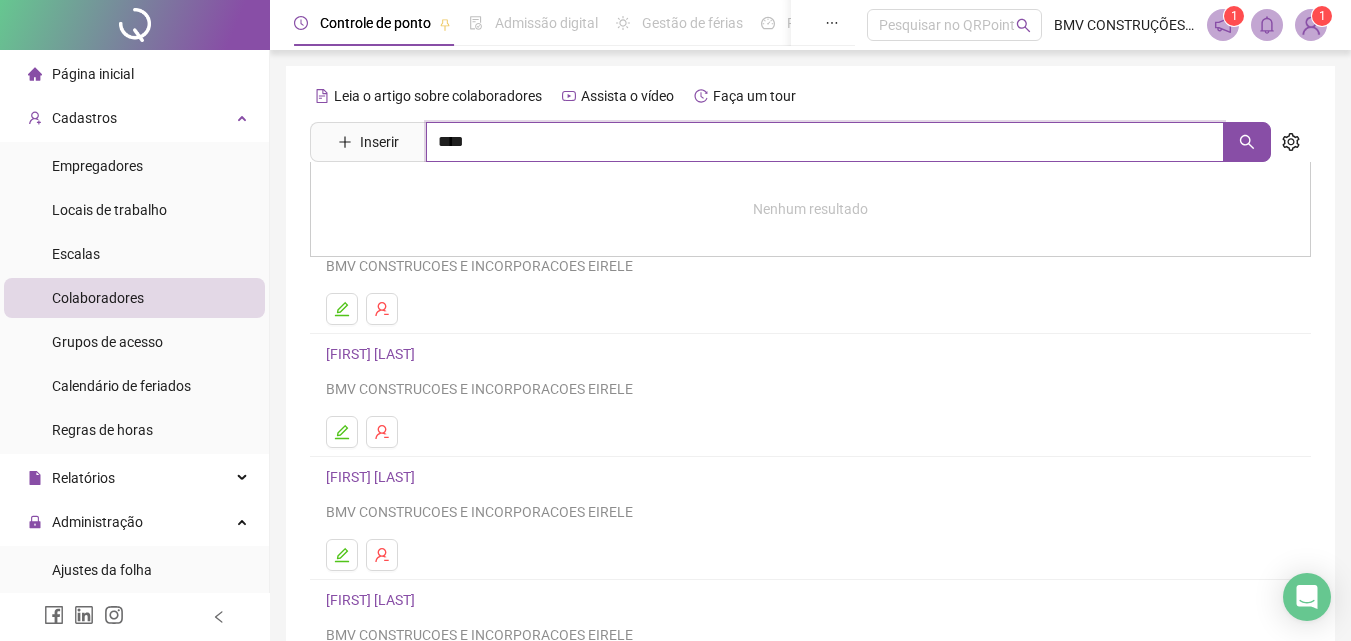type on "****" 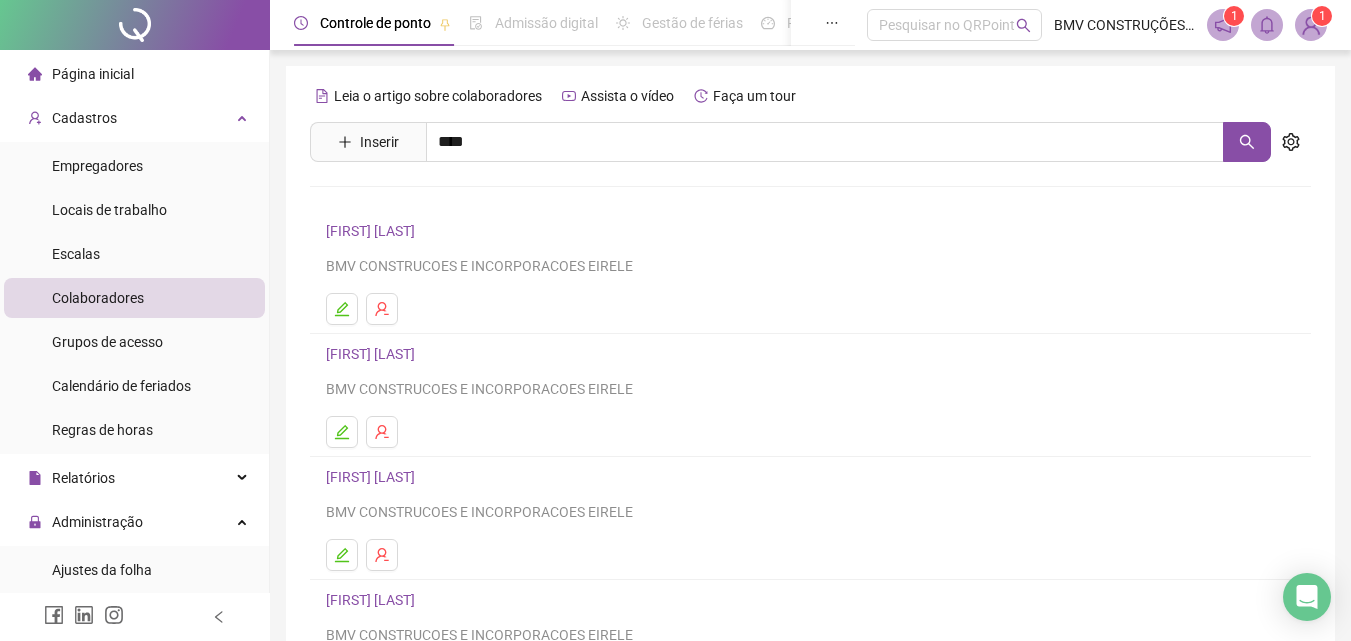 click on "[FIRST] [LAST]    Inativo" at bounding box center [423, 289] 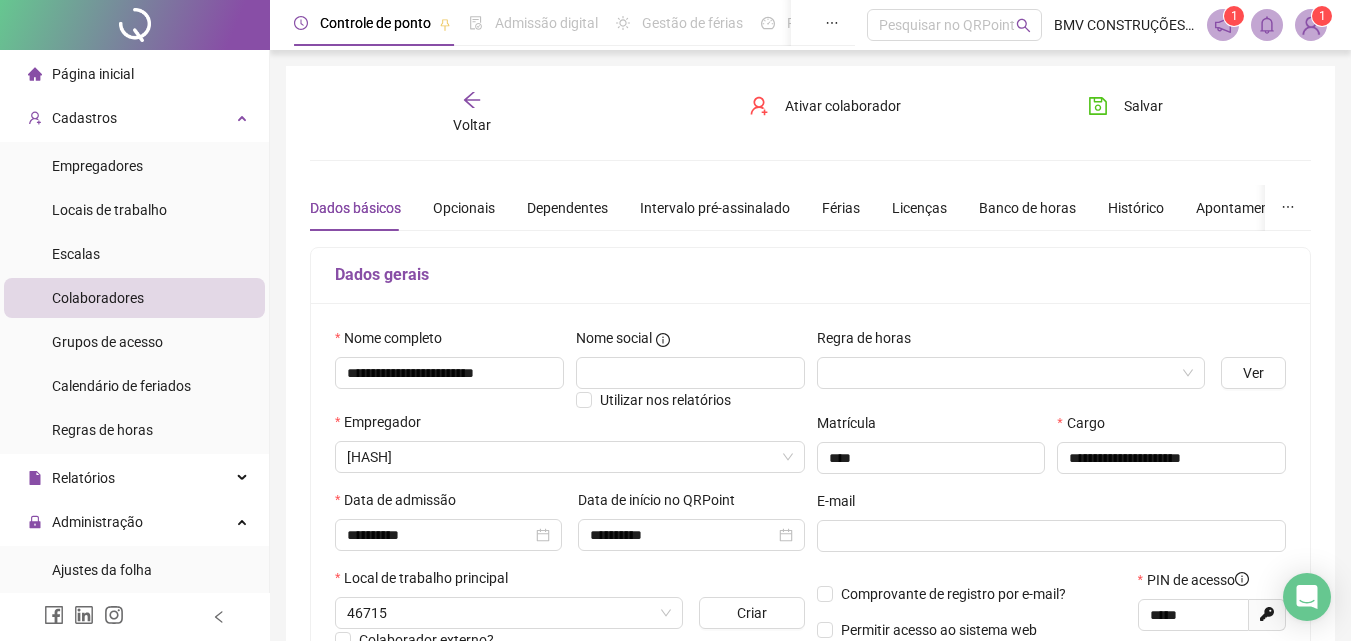 type on "**********" 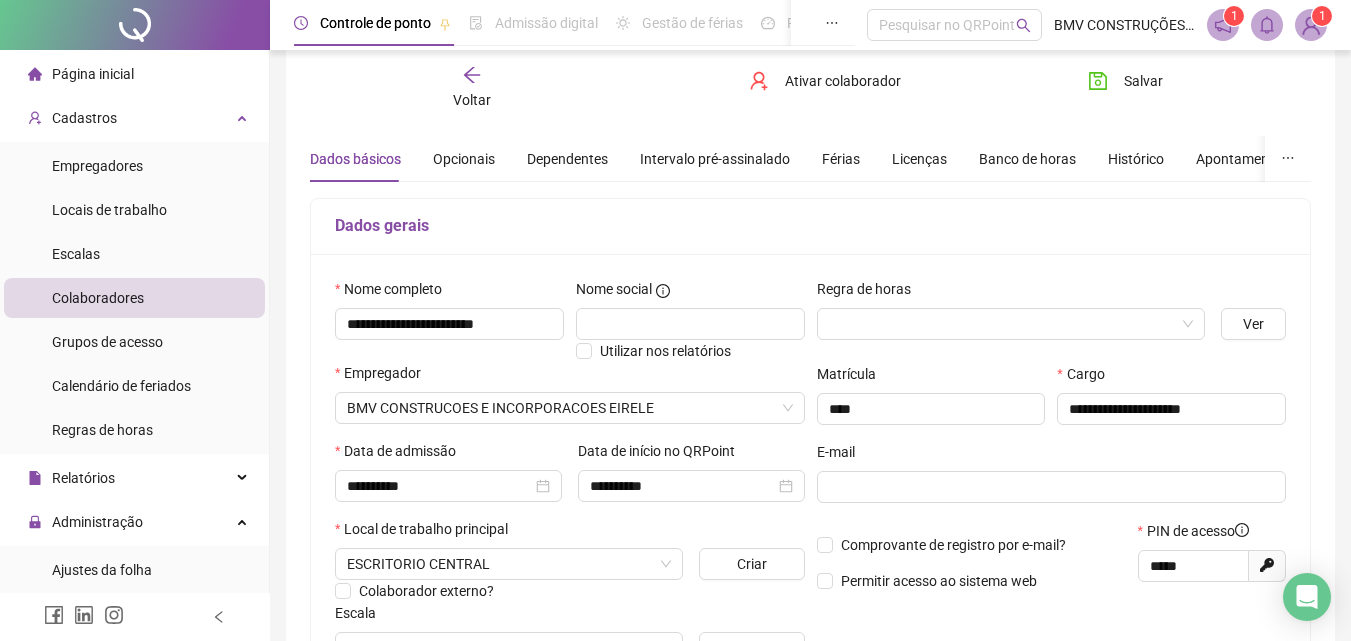 scroll, scrollTop: 0, scrollLeft: 0, axis: both 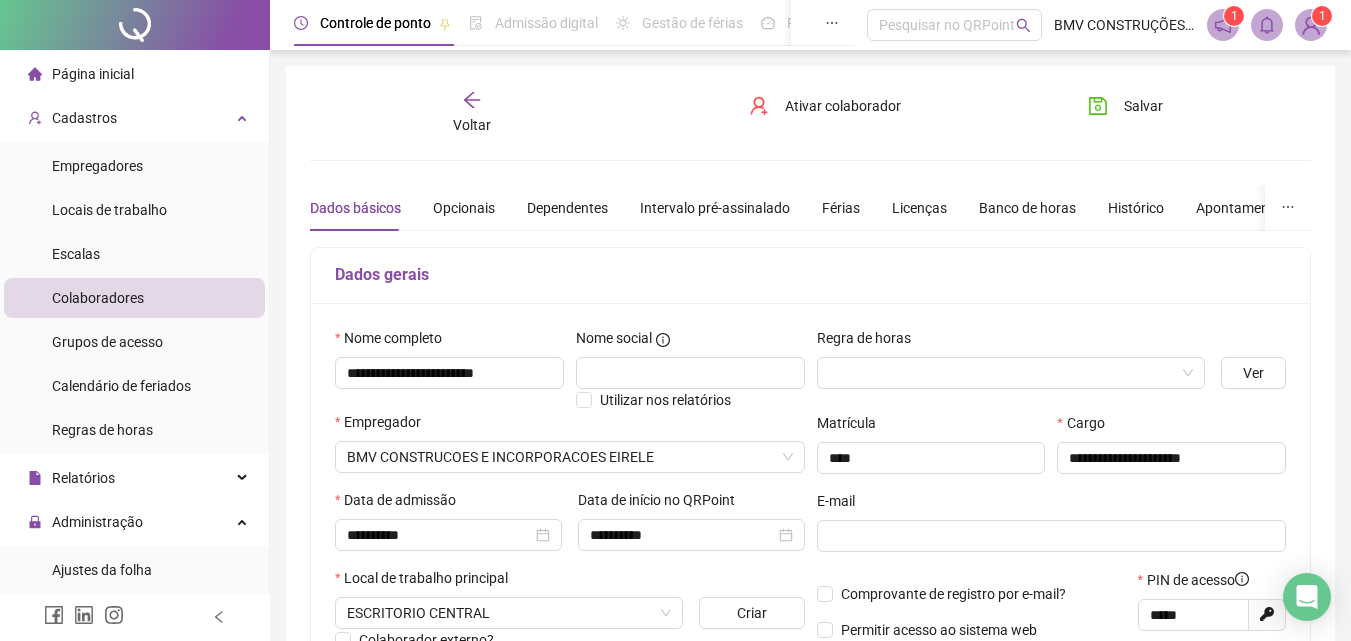 click on "Voltar" at bounding box center [472, 113] 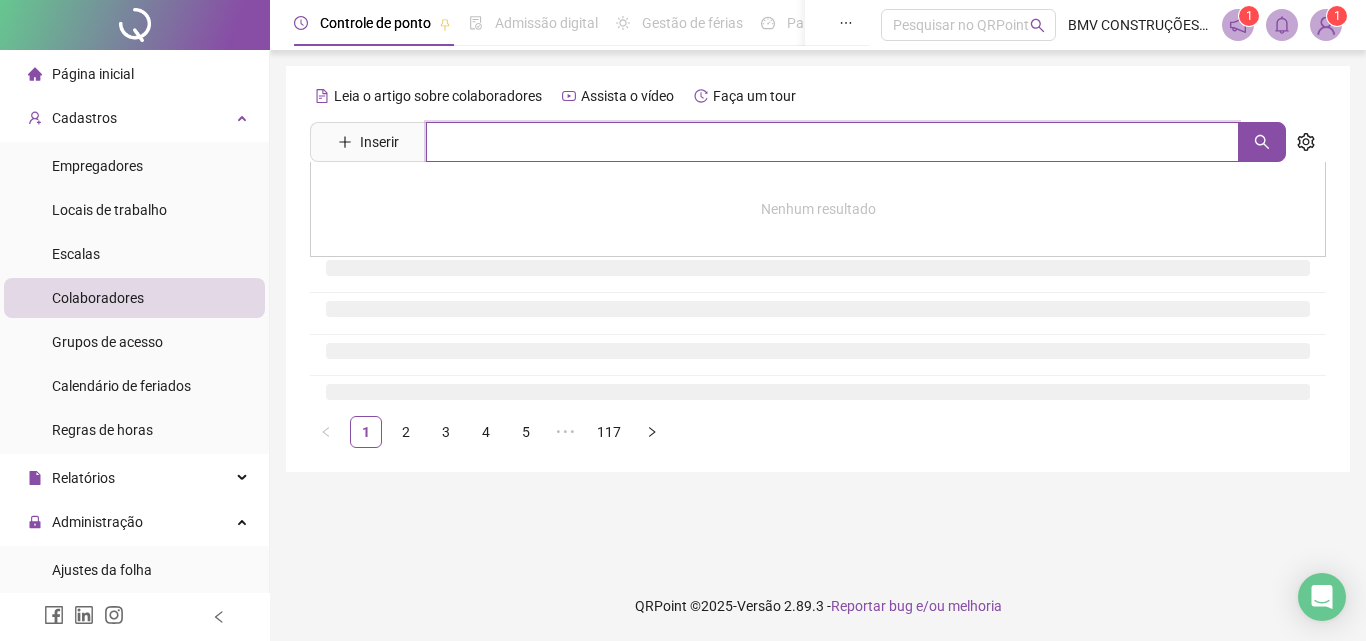 click at bounding box center (832, 142) 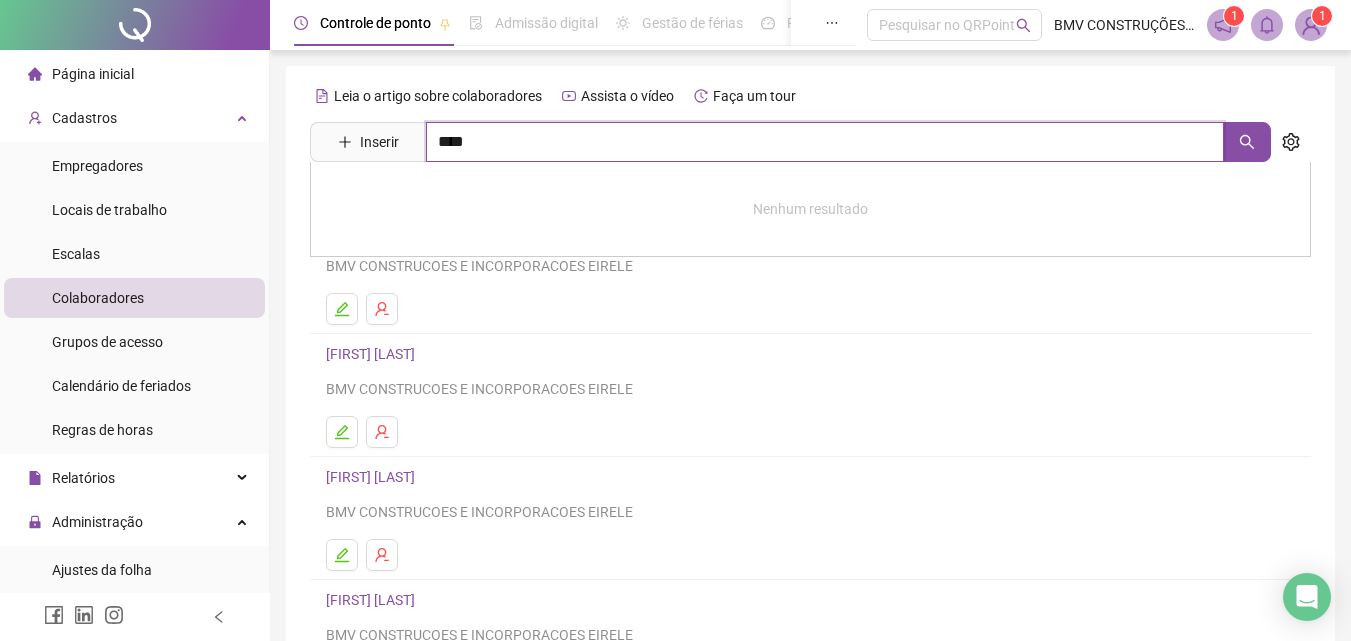 type on "****" 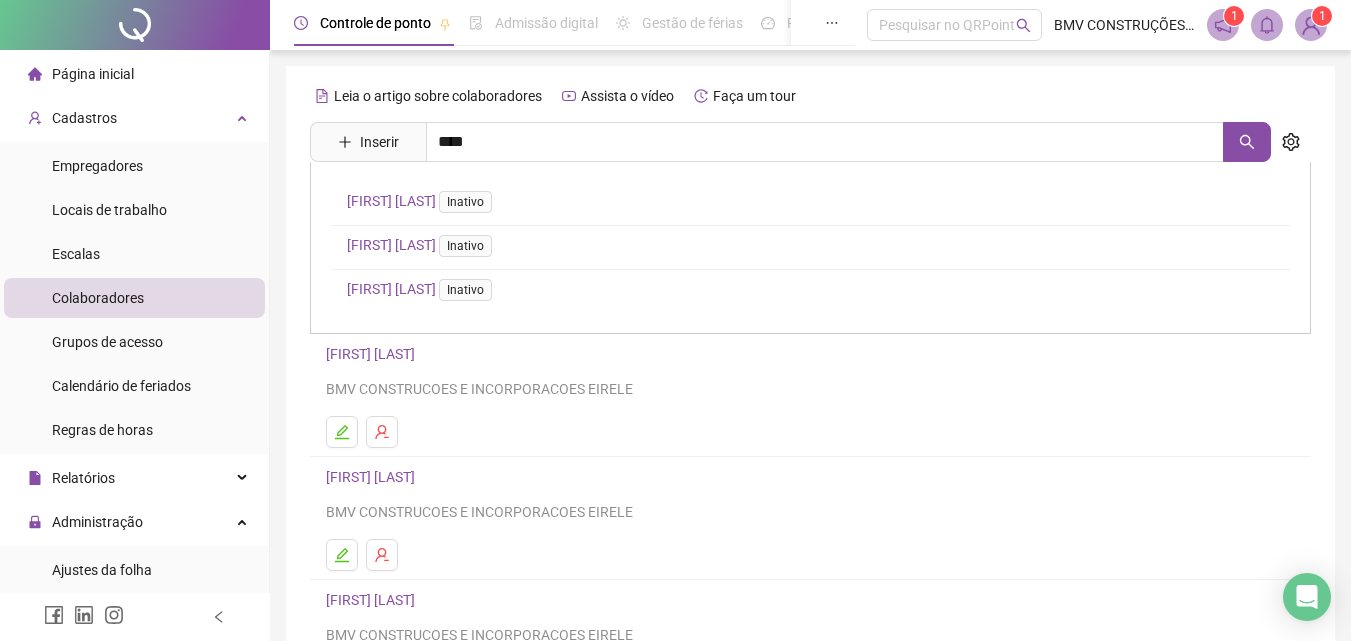 click on "[FIRST] [LAST]    Inativo" at bounding box center (423, 245) 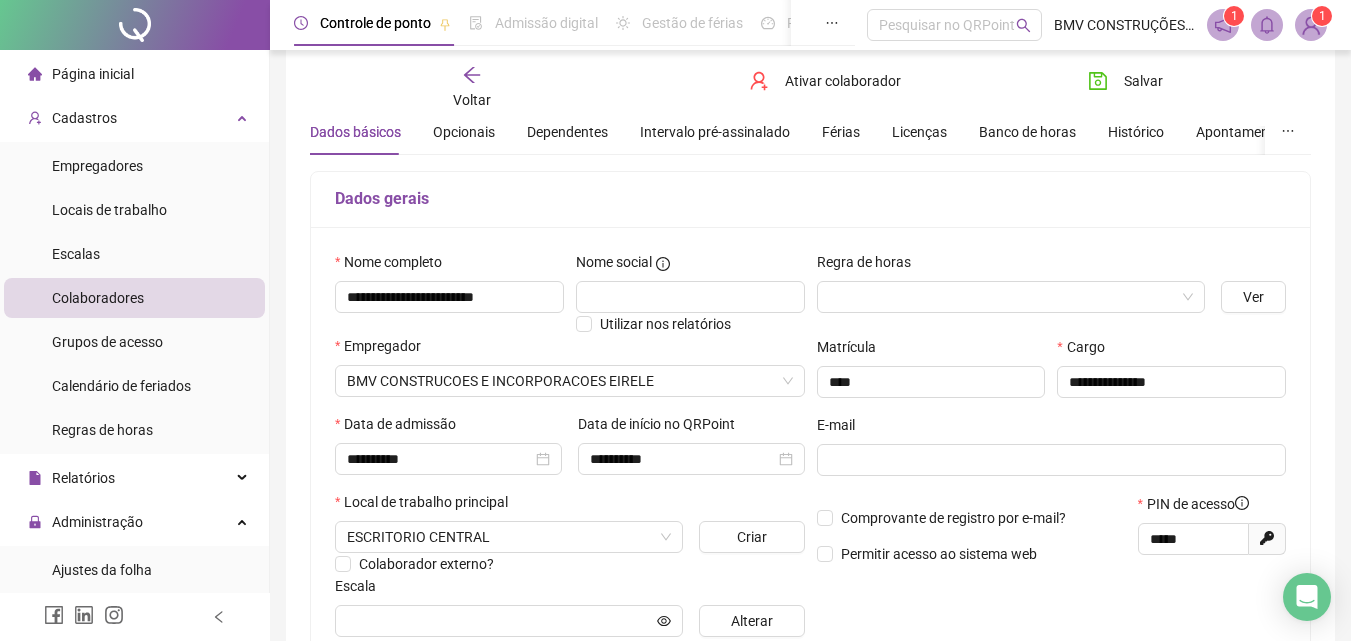 scroll, scrollTop: 0, scrollLeft: 0, axis: both 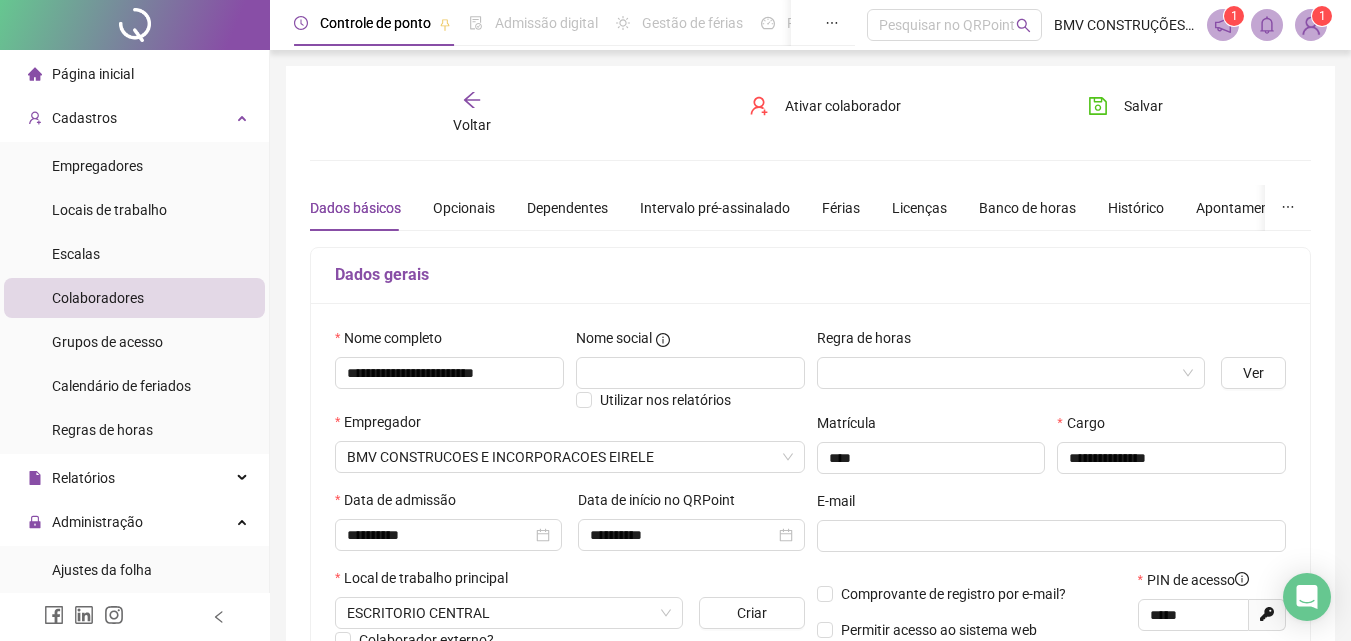 click on "Voltar" at bounding box center [472, 113] 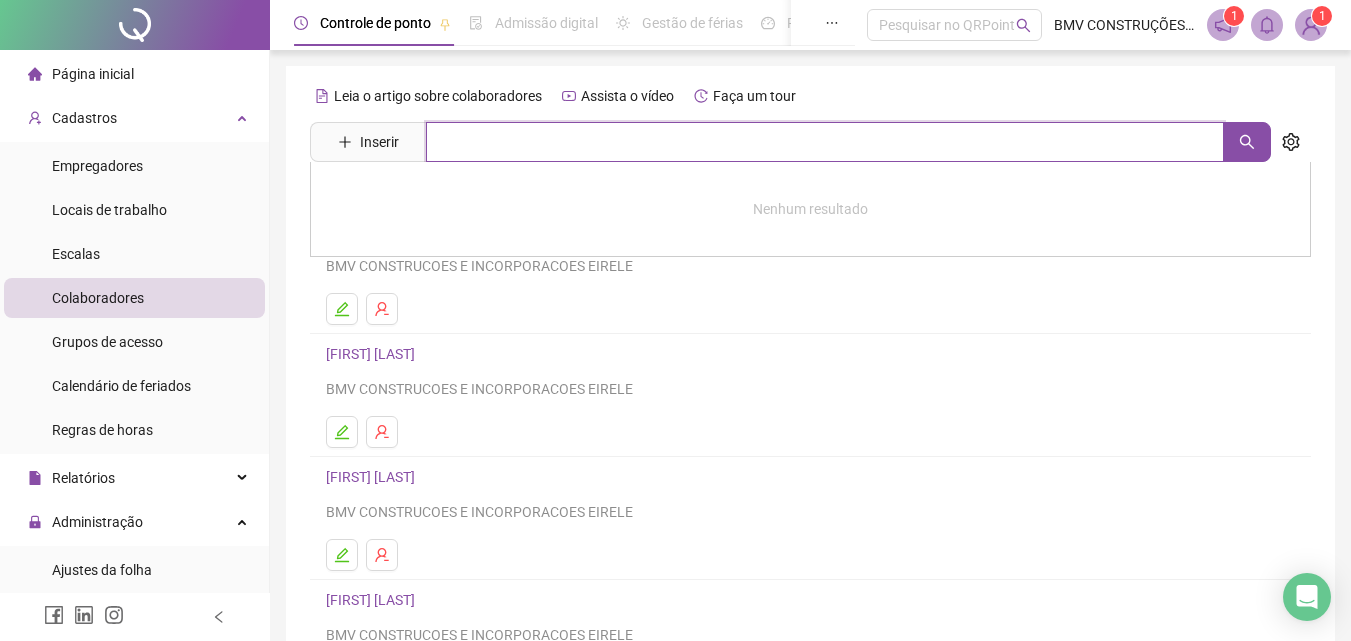 click at bounding box center (825, 142) 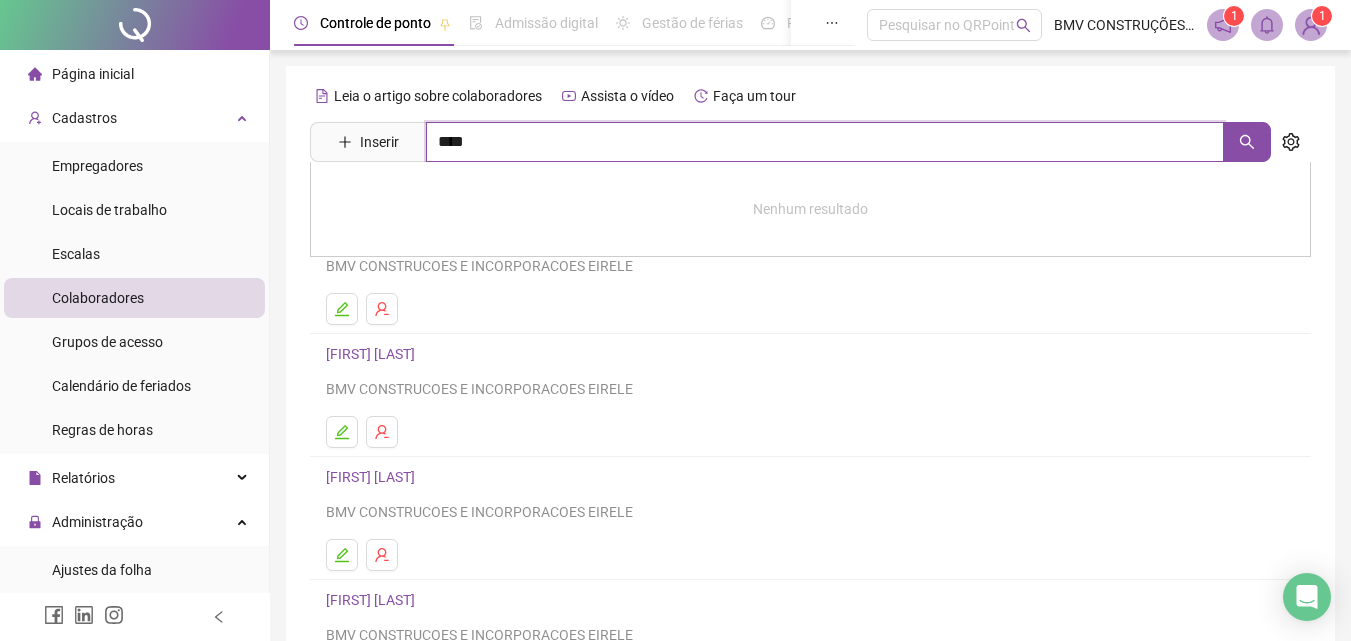 type on "****" 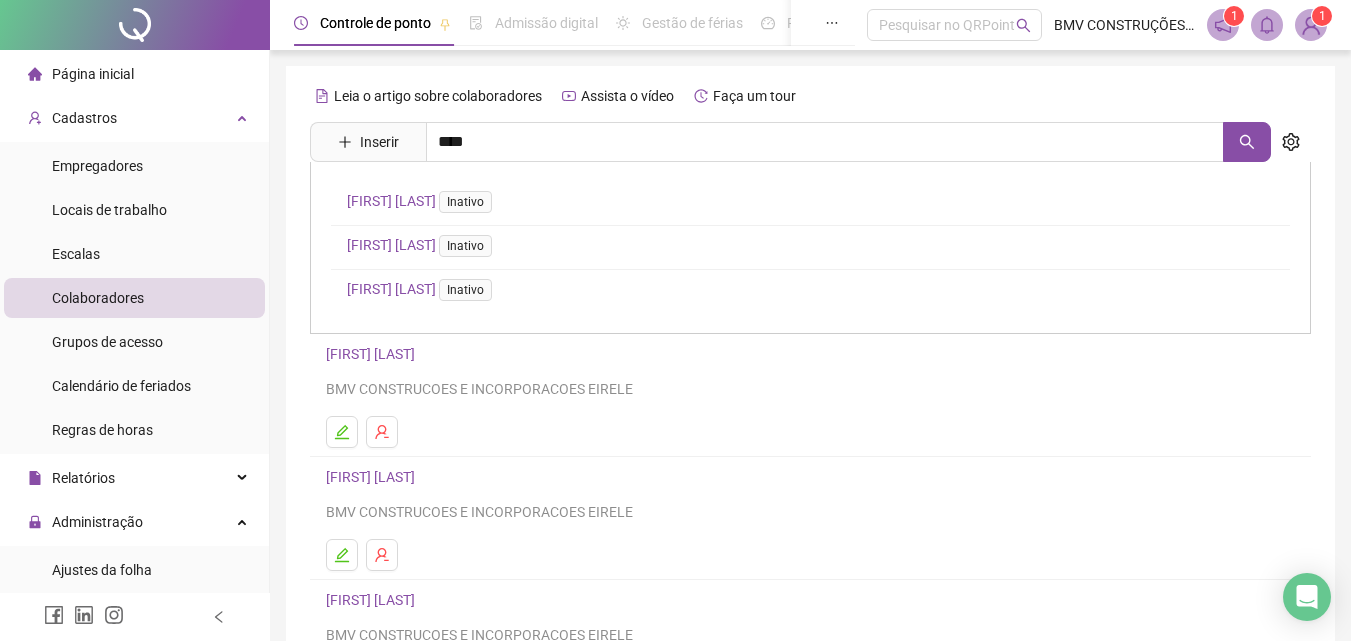 click on "[FIRST] [LAST]    Inativo" at bounding box center [423, 289] 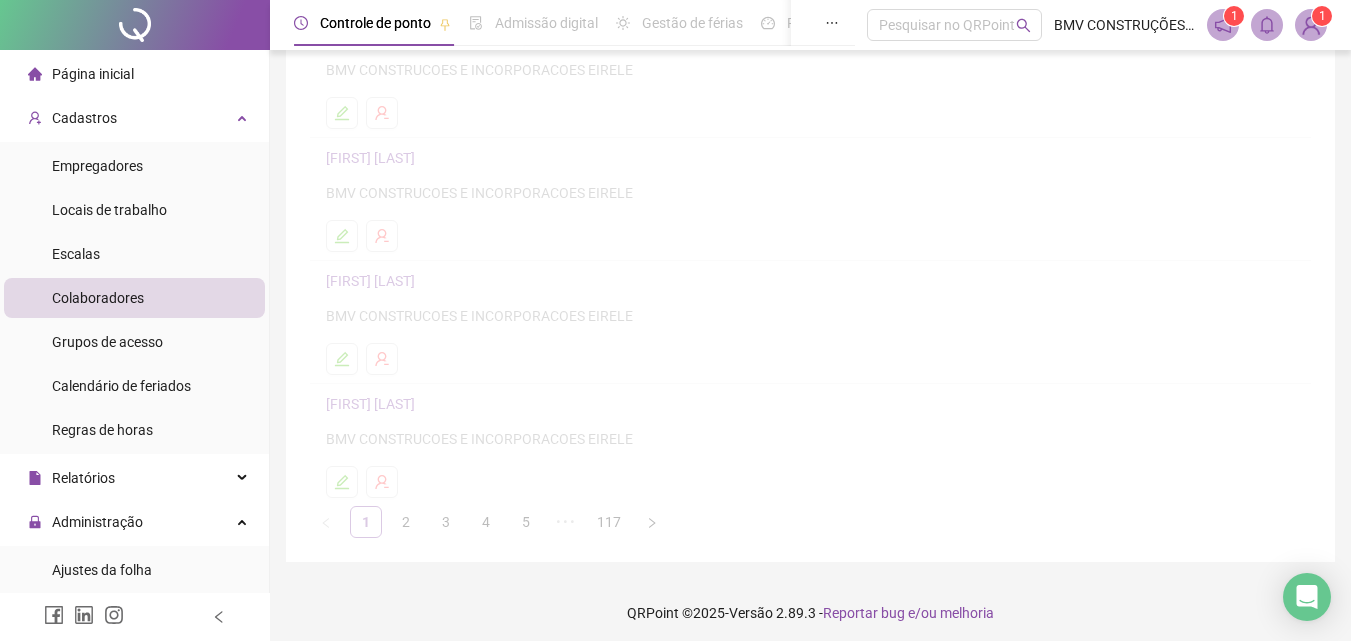 scroll, scrollTop: 326, scrollLeft: 0, axis: vertical 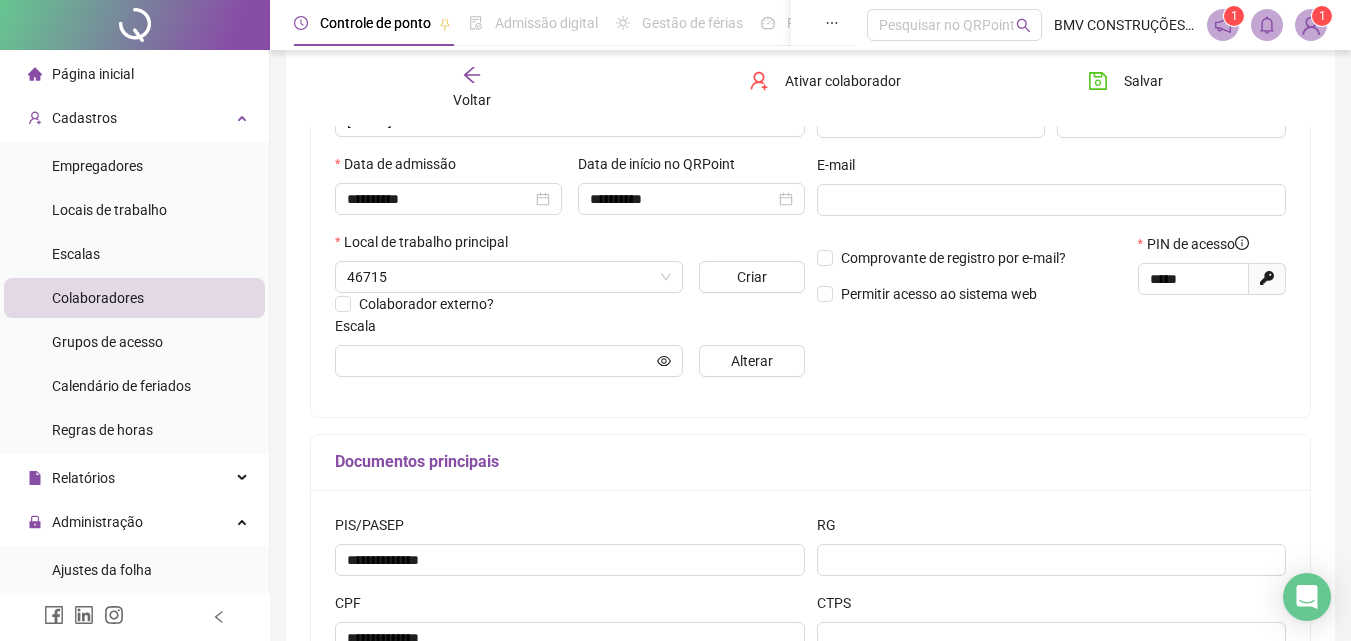 type on "**********" 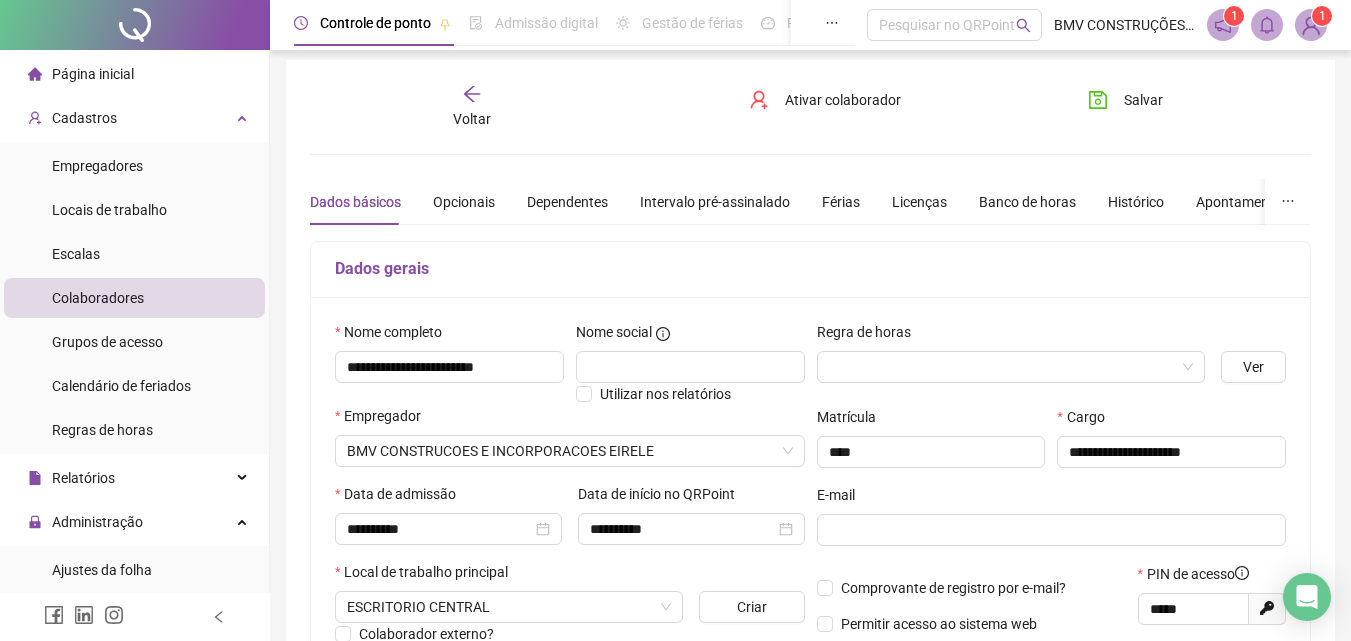 scroll, scrollTop: 0, scrollLeft: 0, axis: both 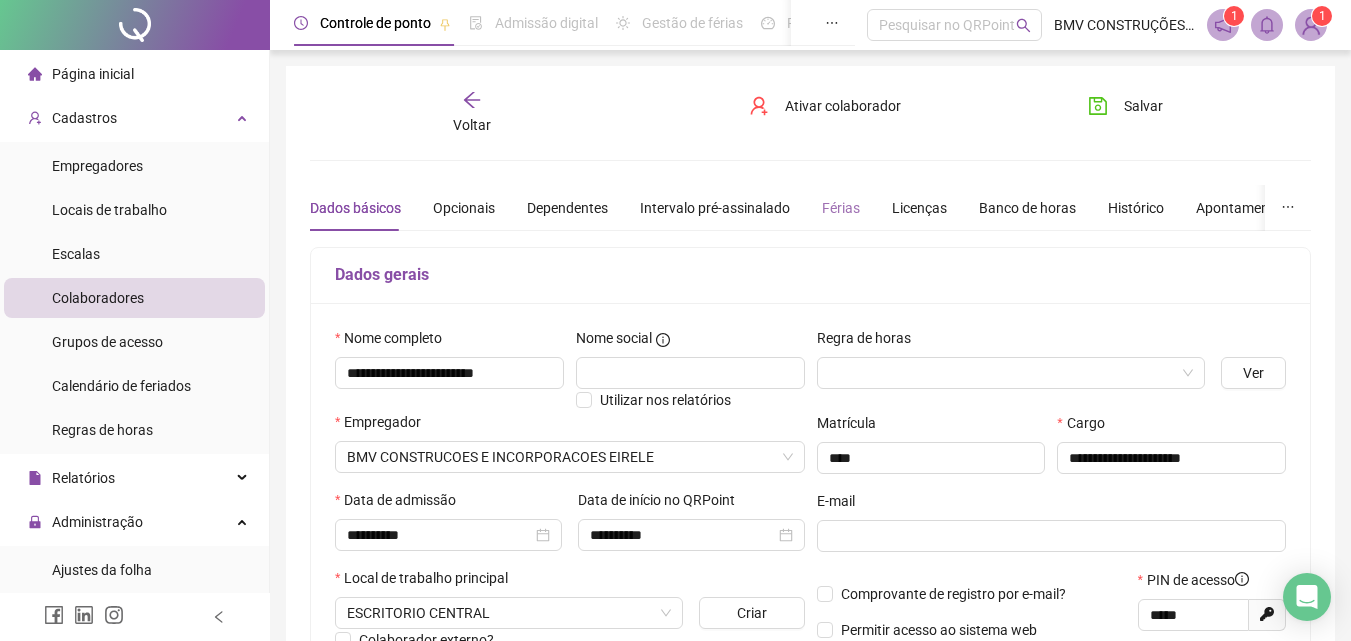 click on "Férias" at bounding box center (841, 208) 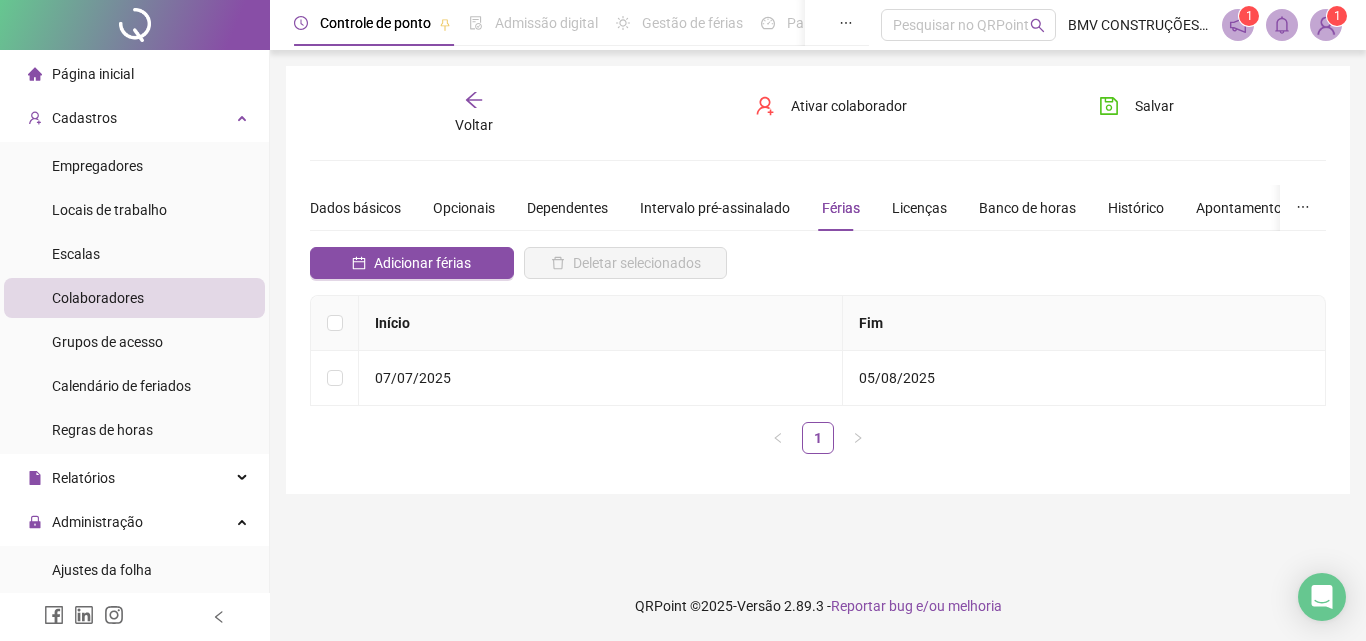 click on "Voltar" at bounding box center (474, 113) 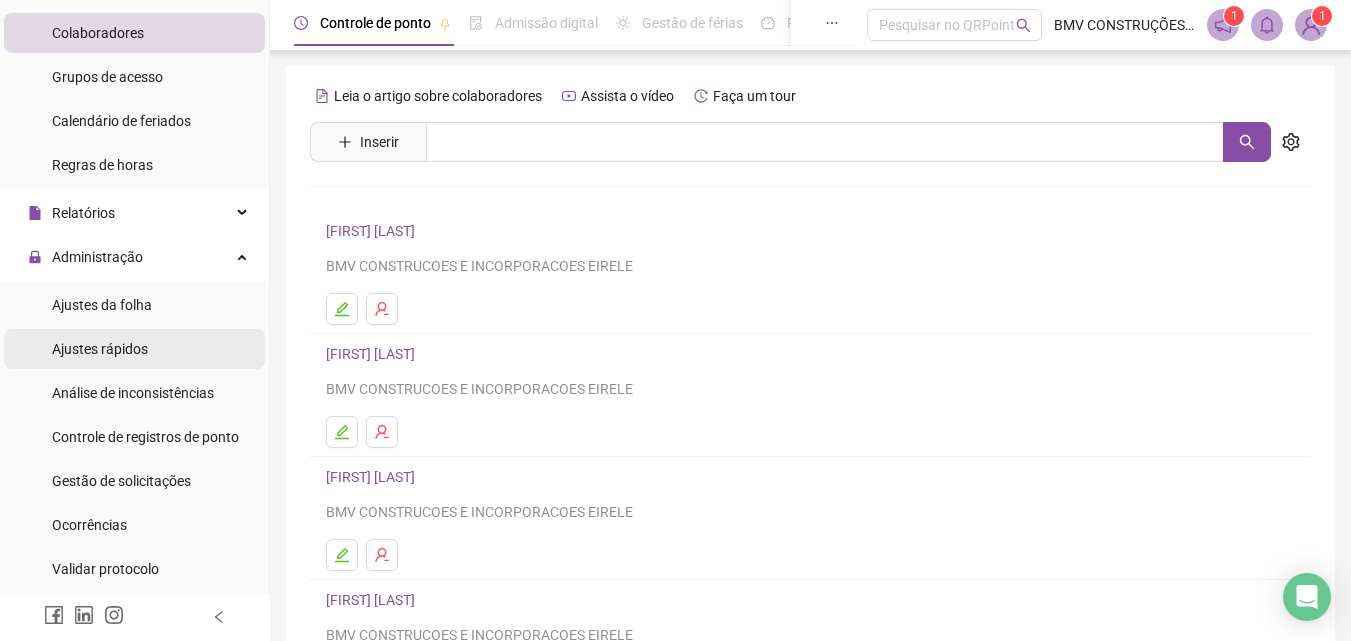 scroll, scrollTop: 300, scrollLeft: 0, axis: vertical 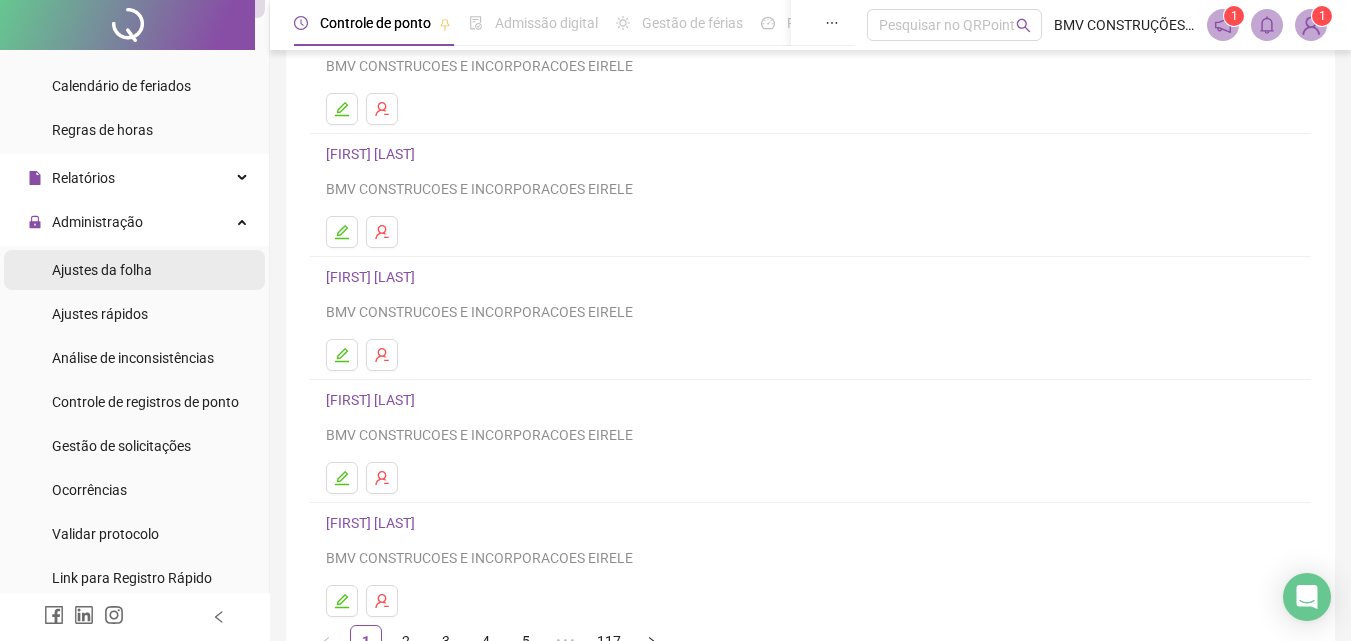 click on "Ajustes da folha" at bounding box center (134, 270) 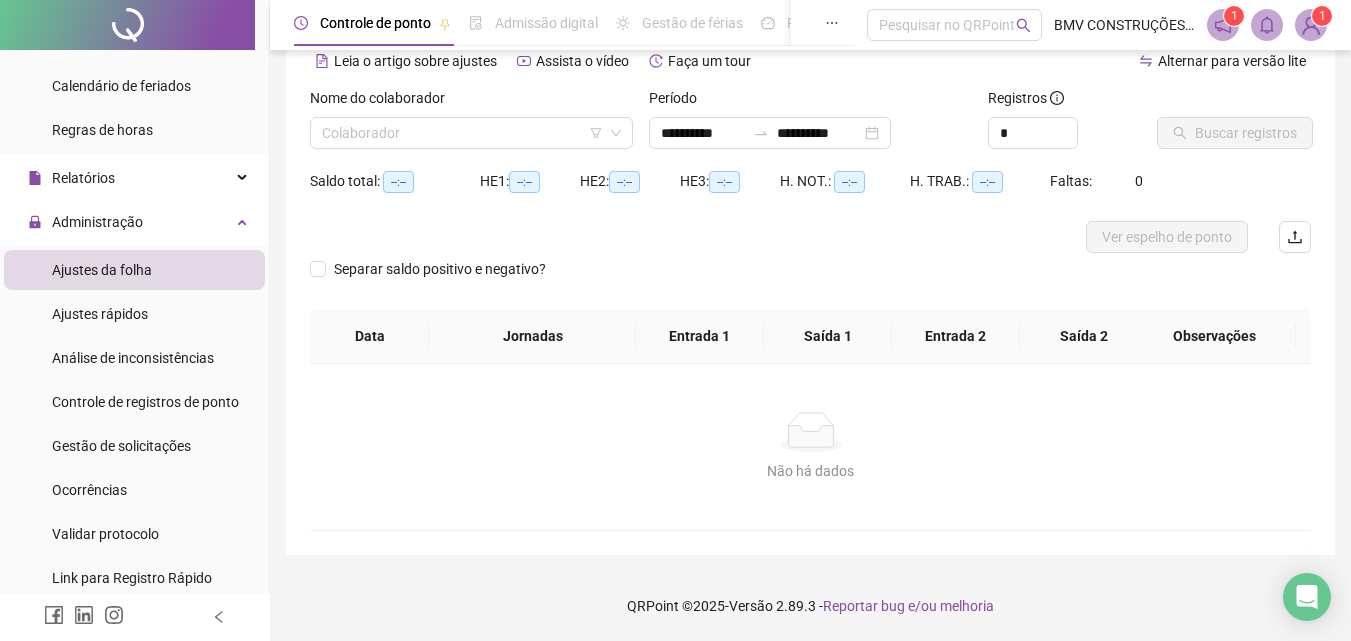 scroll, scrollTop: 97, scrollLeft: 0, axis: vertical 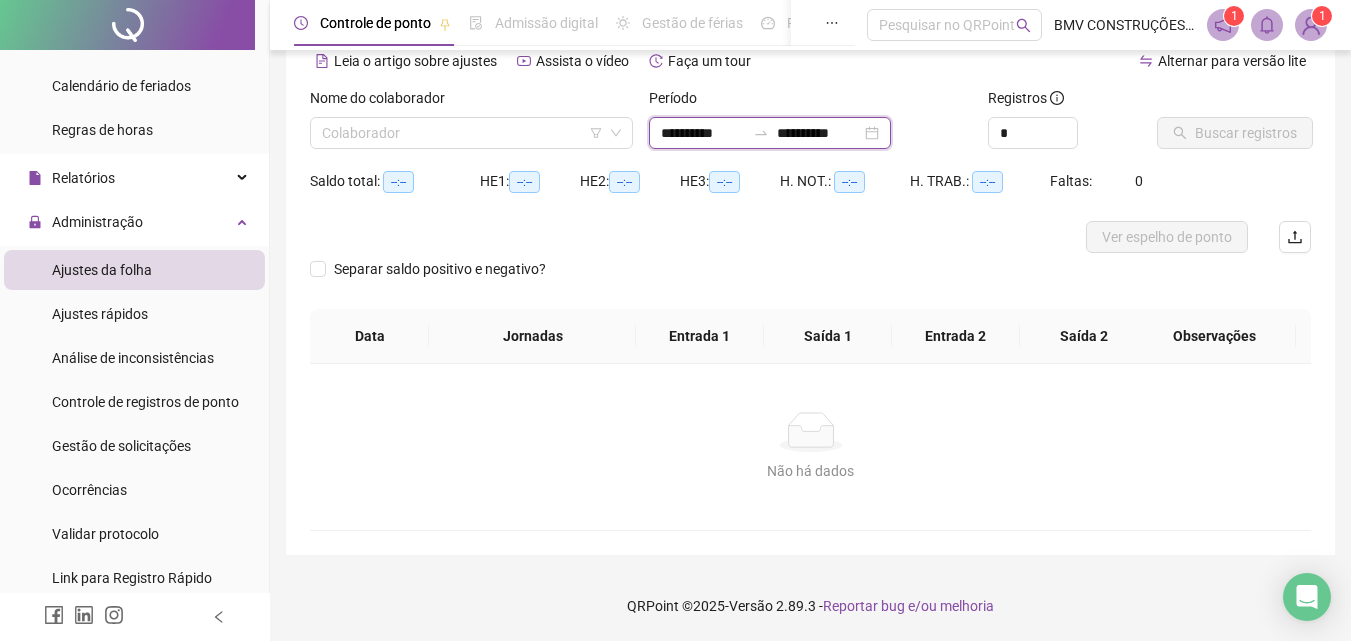click on "**********" at bounding box center [819, 133] 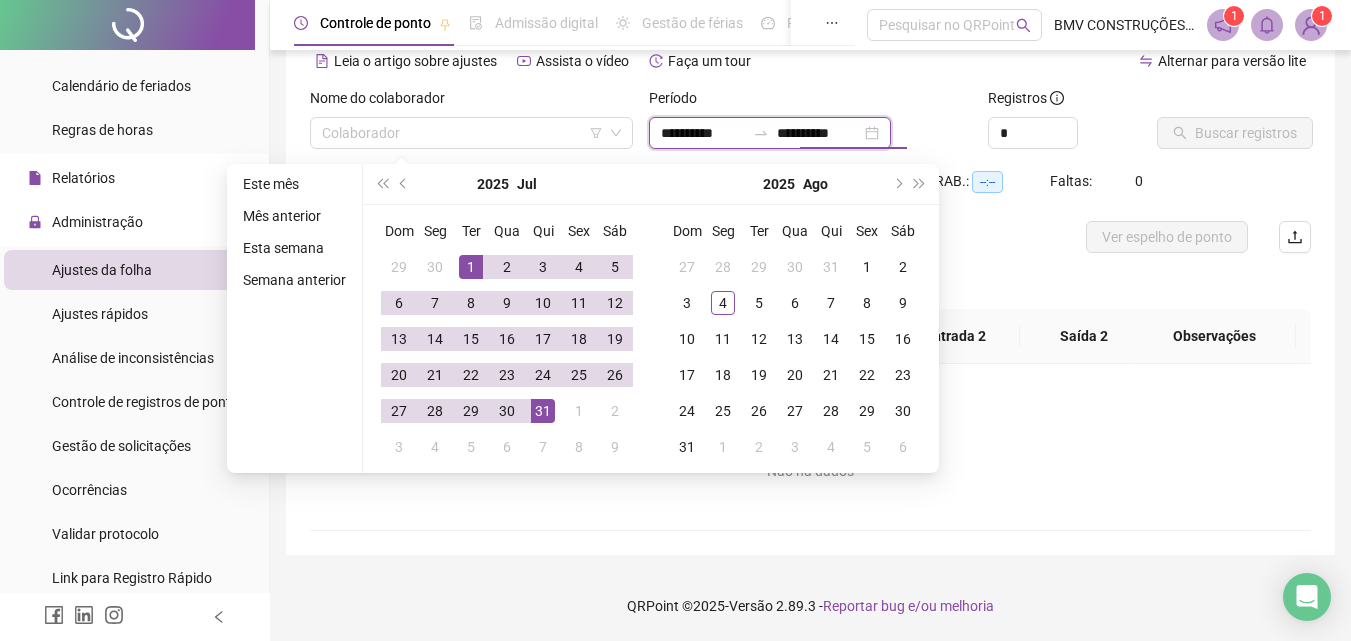type on "**********" 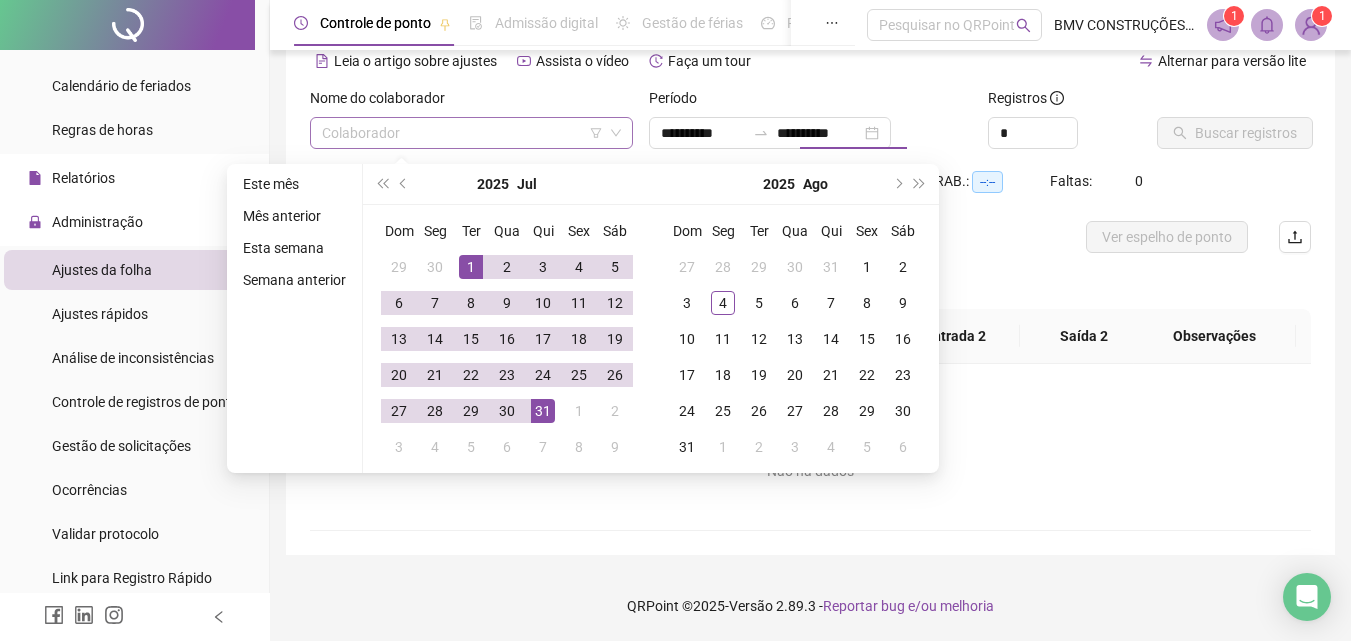 click at bounding box center (462, 133) 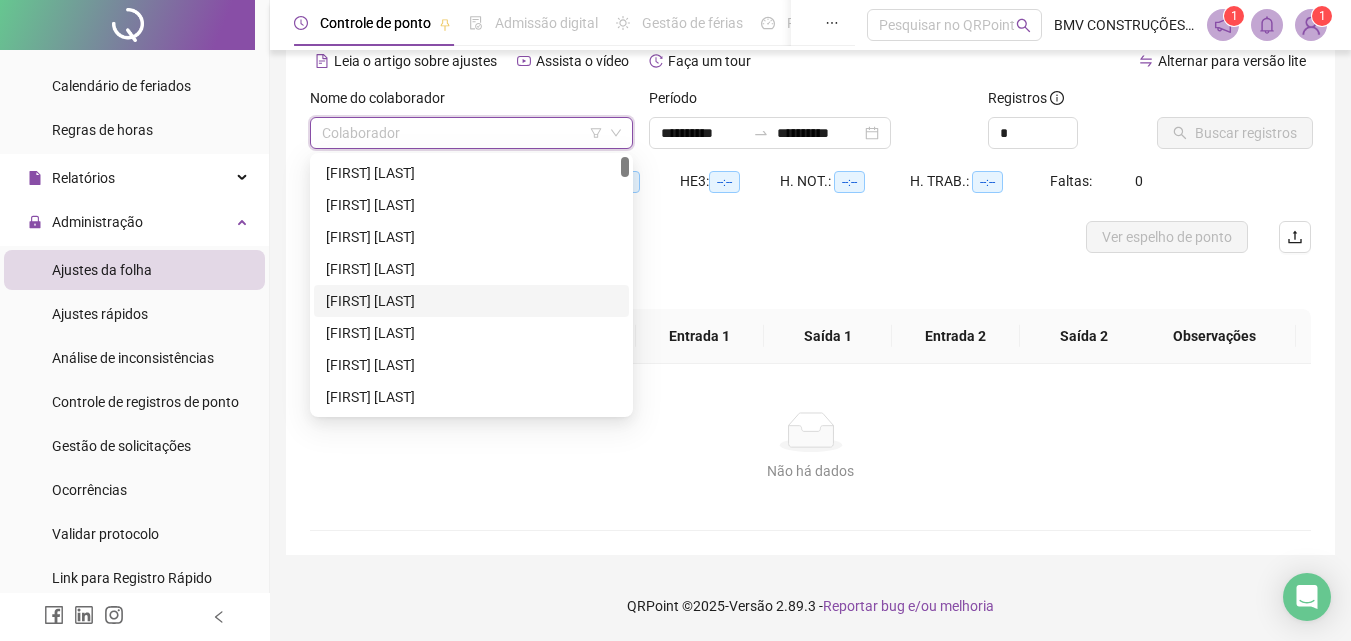 click on "[FIRST] [LAST]" at bounding box center (471, 301) 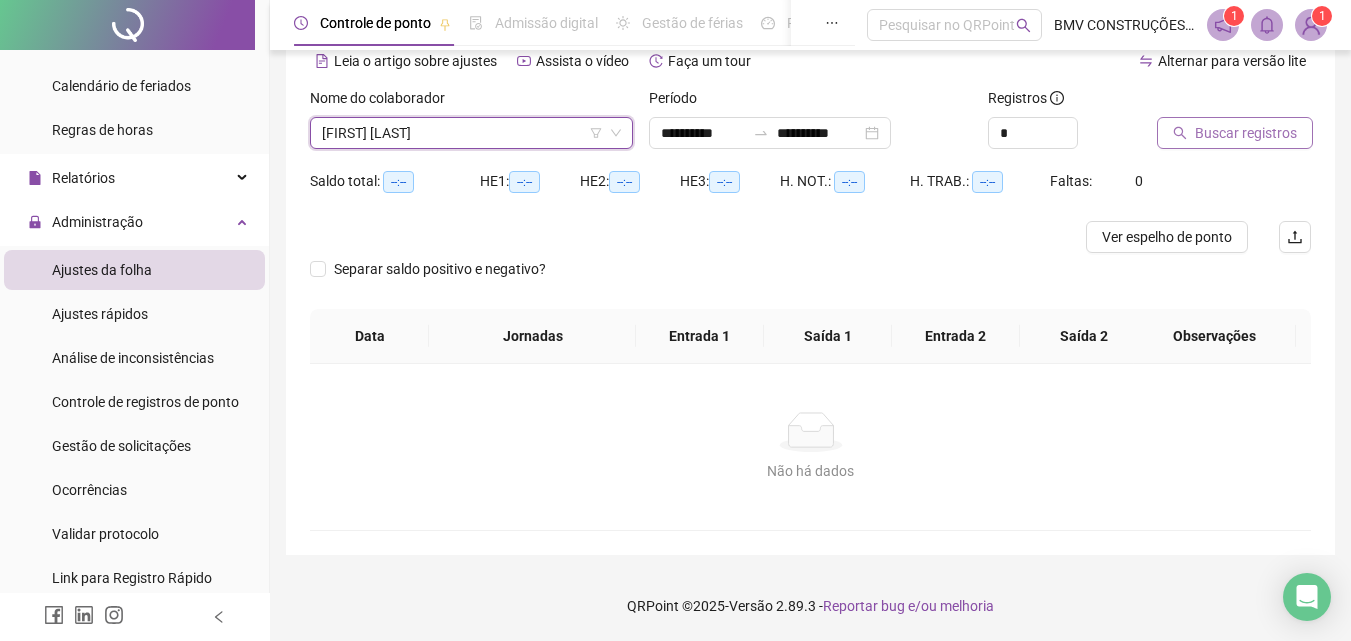 click on "Buscar registros" at bounding box center (1246, 133) 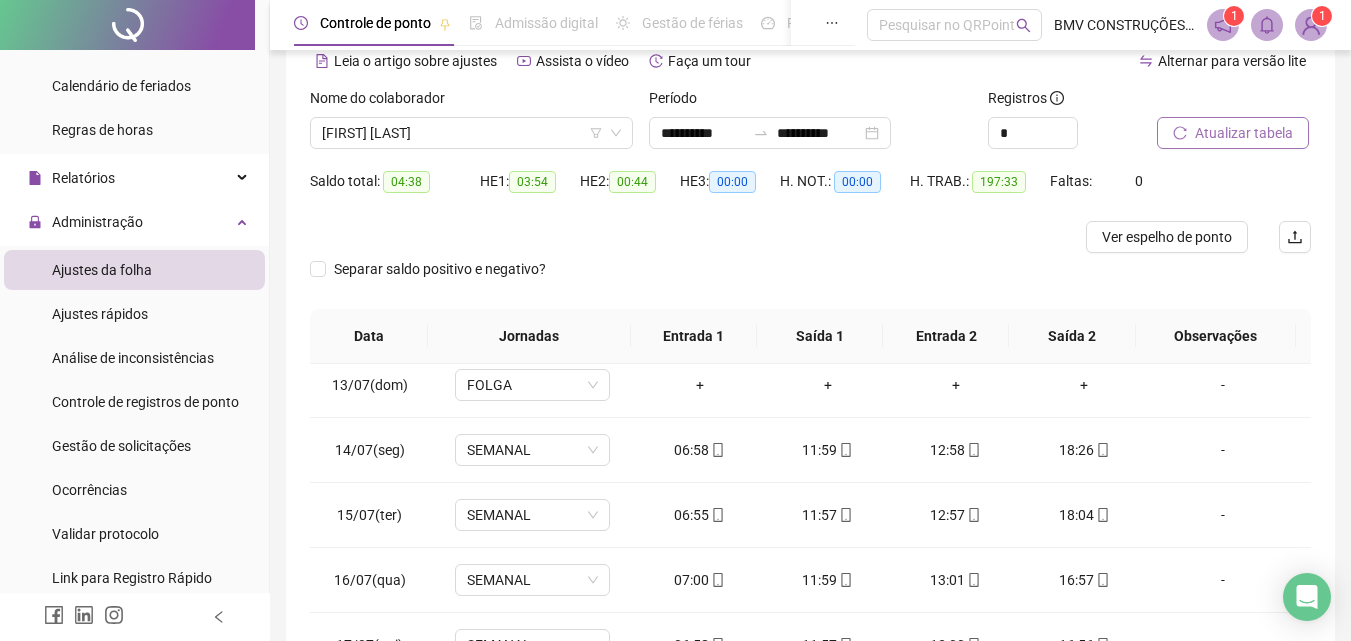 scroll, scrollTop: 800, scrollLeft: 0, axis: vertical 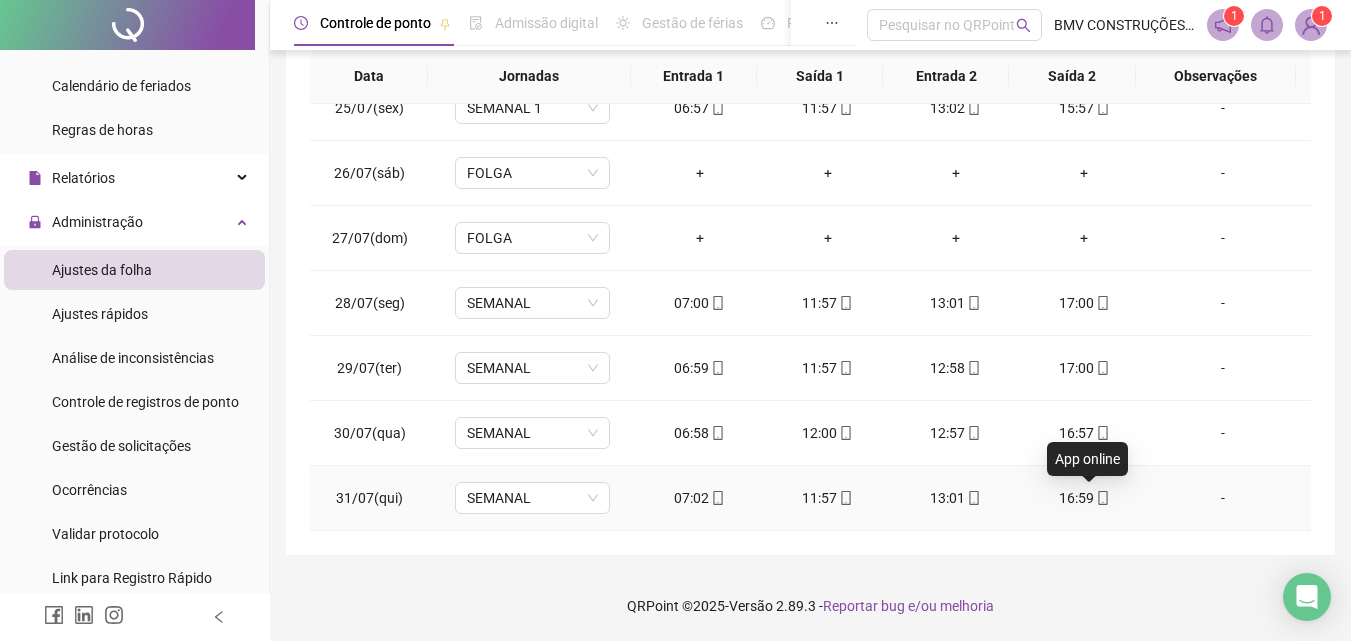 click 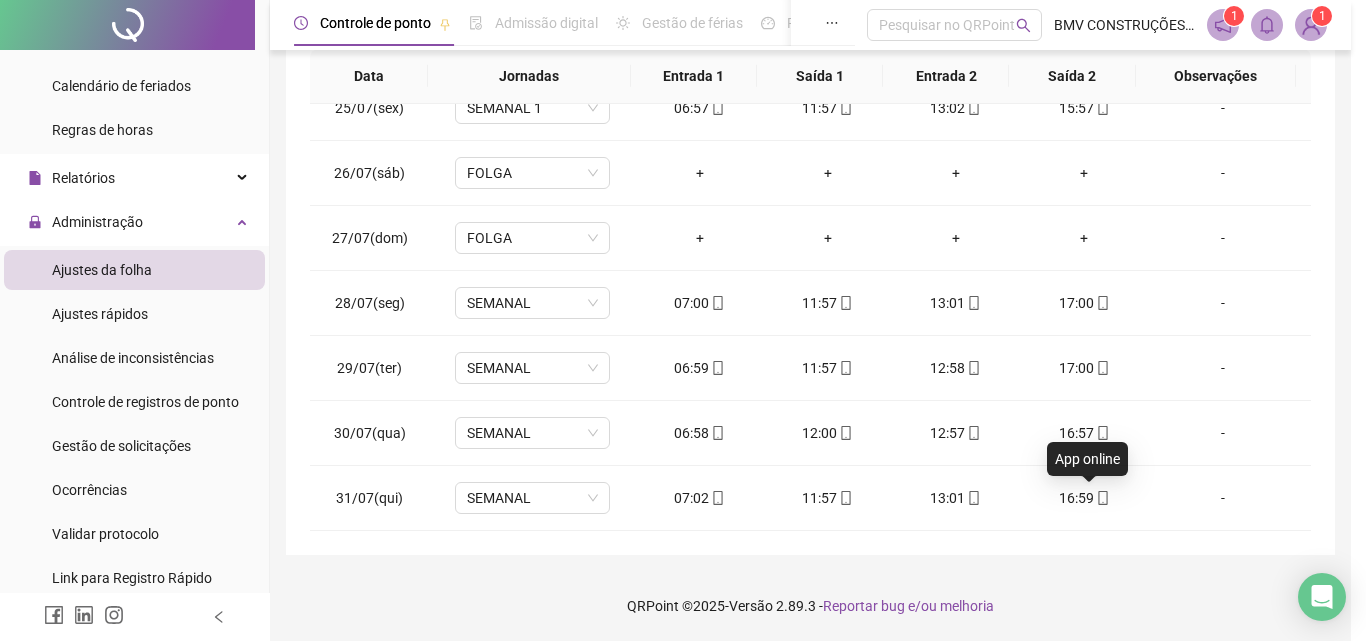 type on "**********" 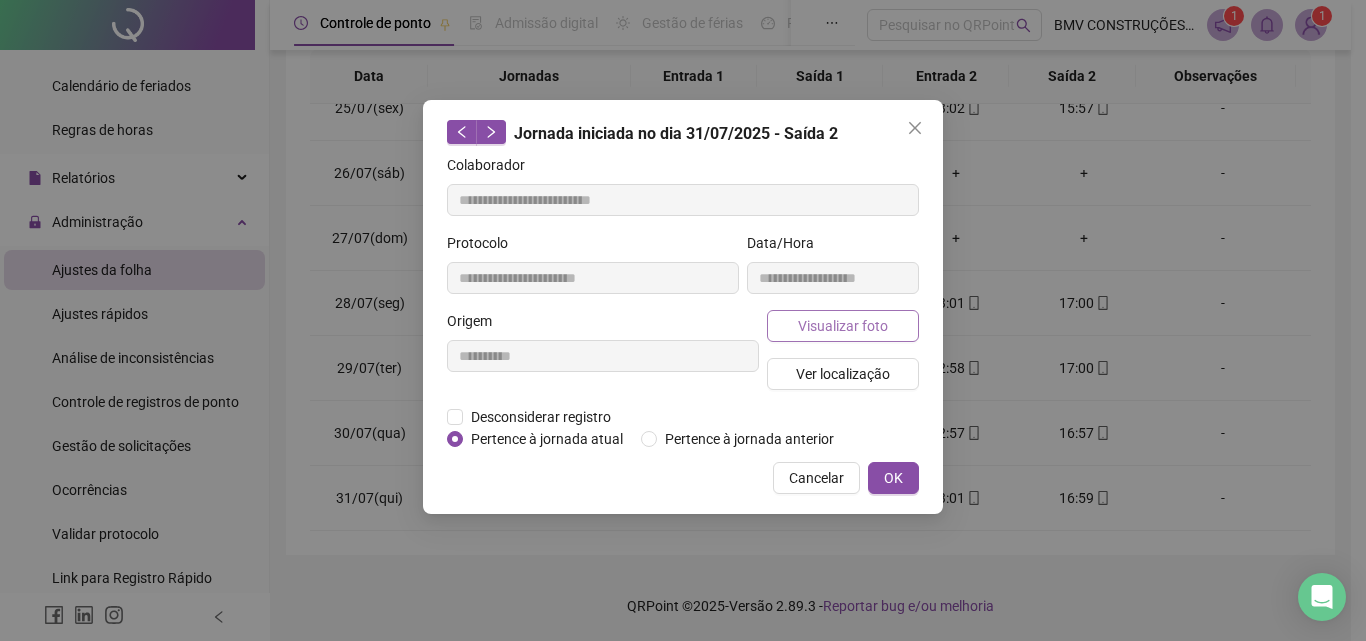 click on "Visualizar foto" at bounding box center [843, 326] 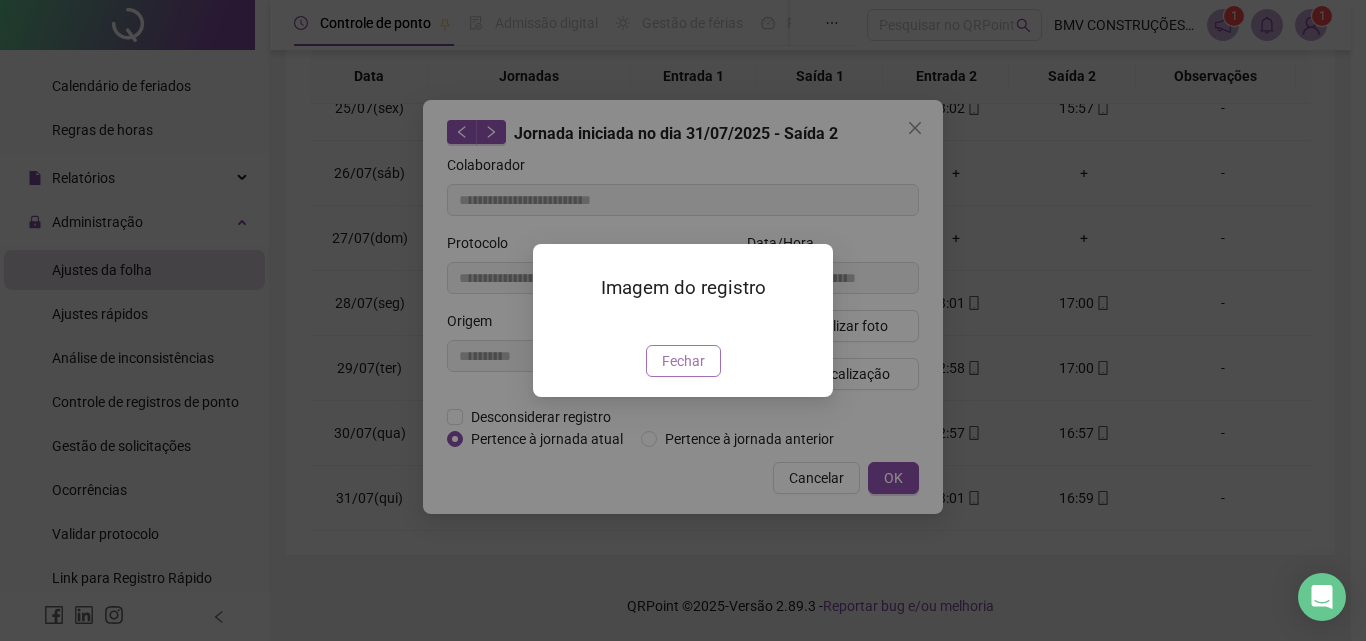click on "Fechar" at bounding box center (683, 361) 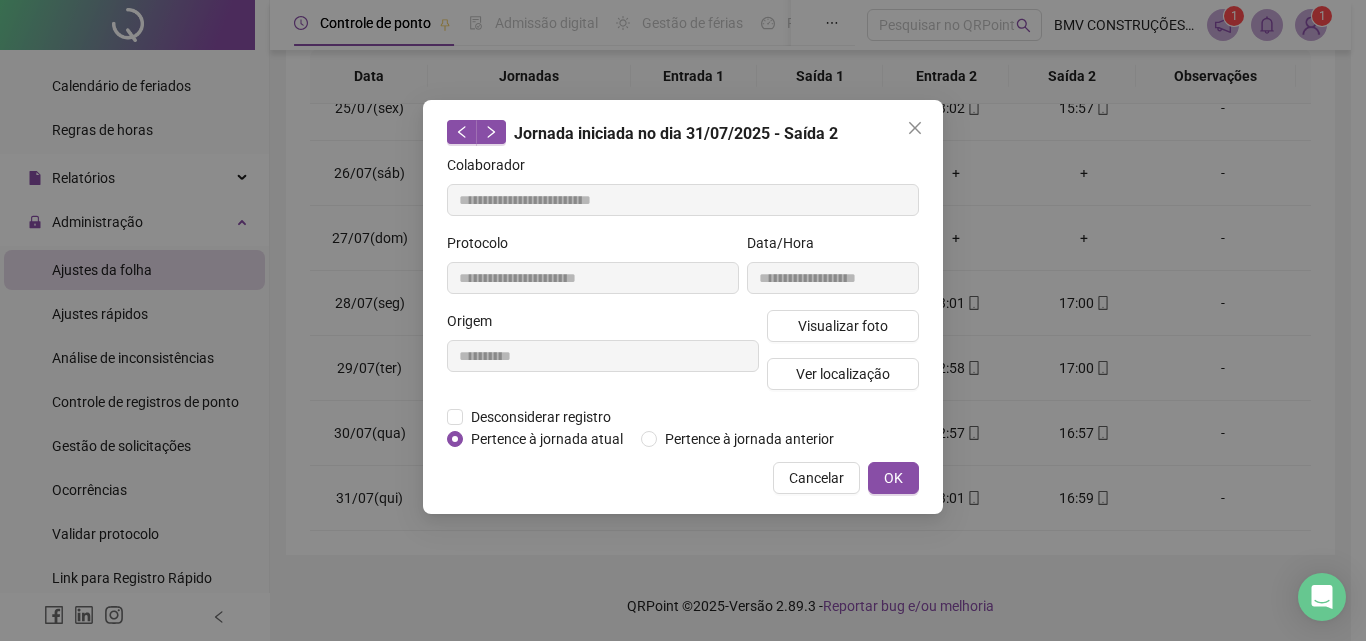 click on "Visualizar foto Ver localização" at bounding box center [843, 358] 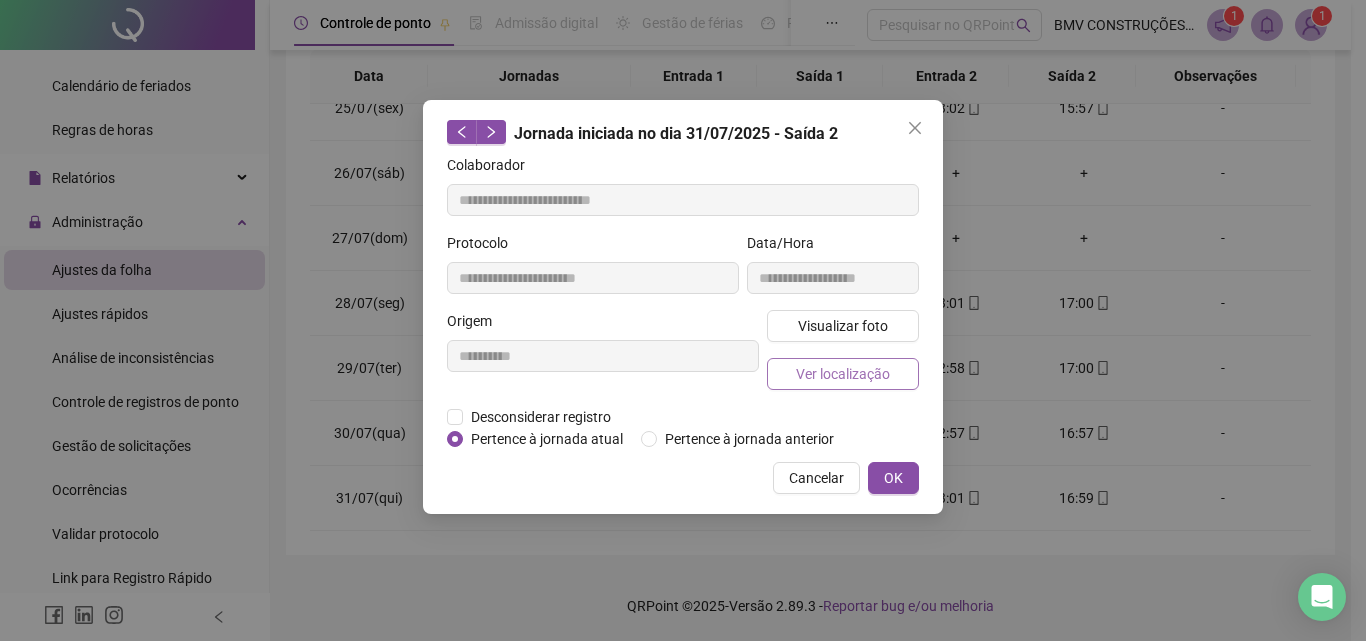 click on "Ver localização" at bounding box center [843, 374] 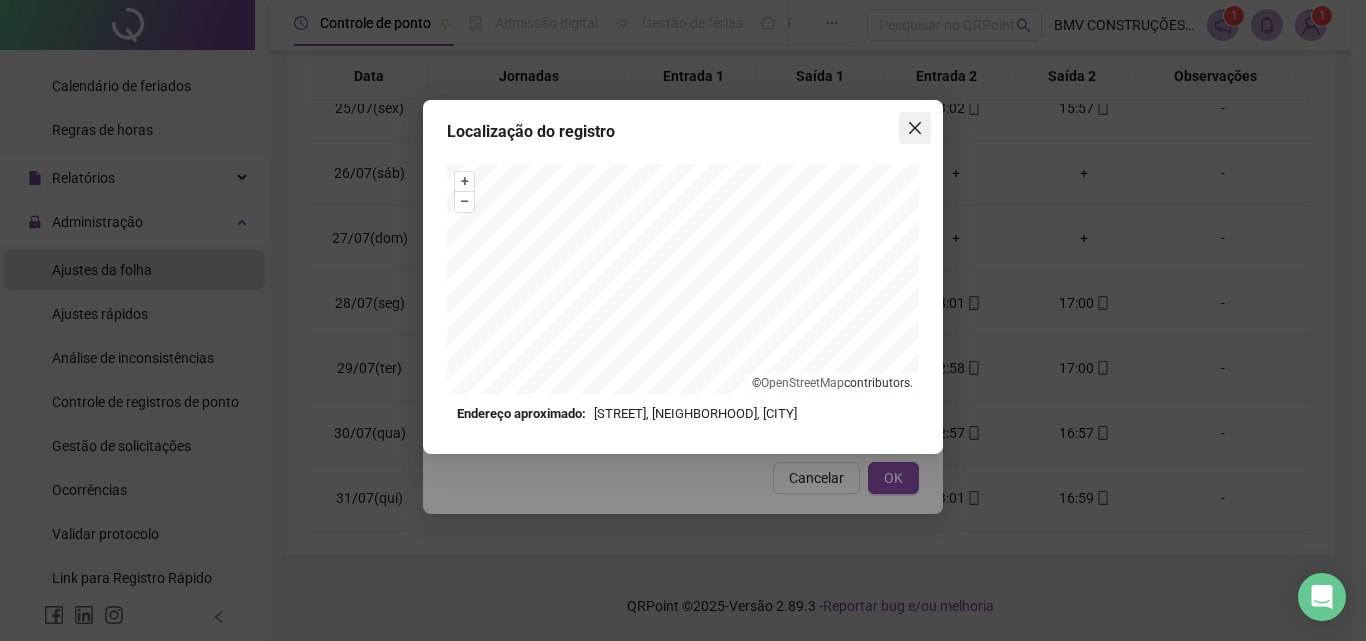click at bounding box center (915, 128) 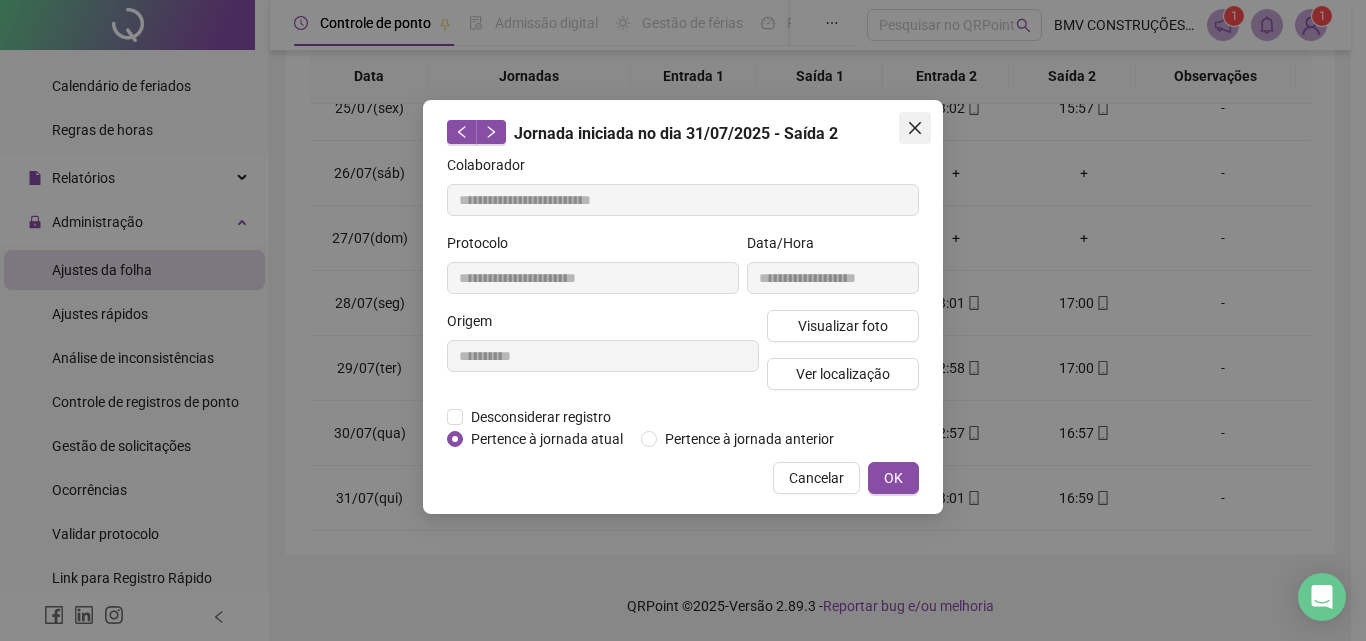 click 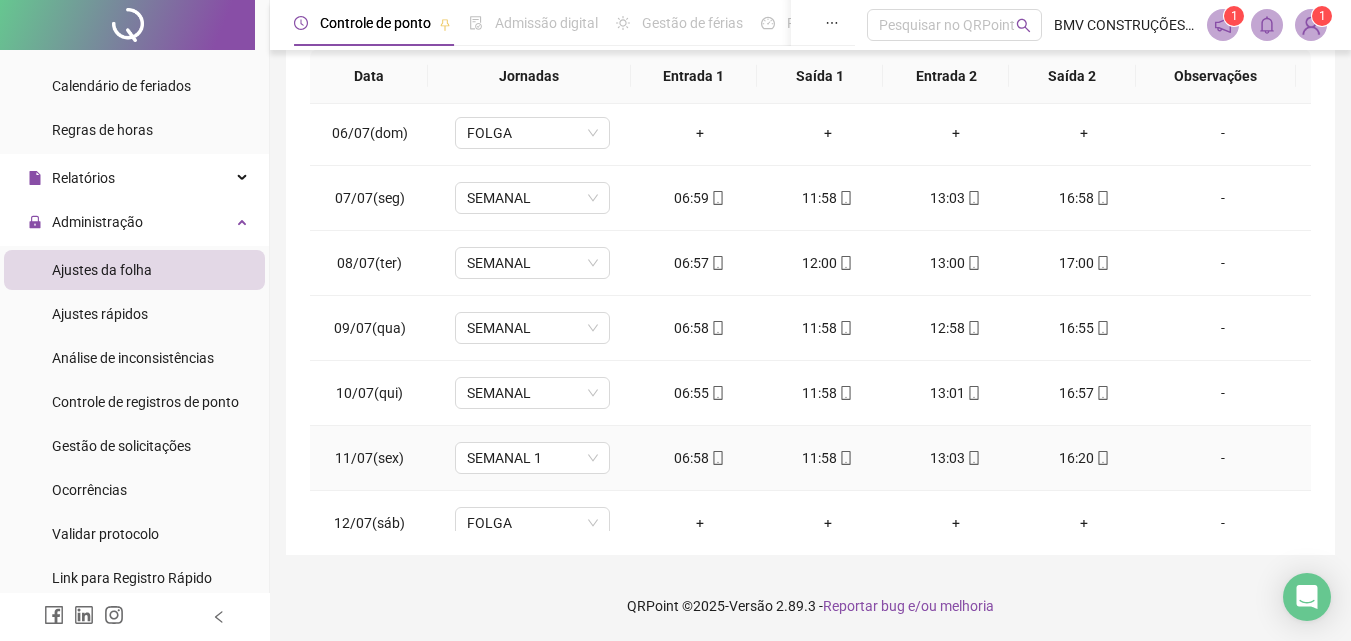 scroll, scrollTop: 0, scrollLeft: 0, axis: both 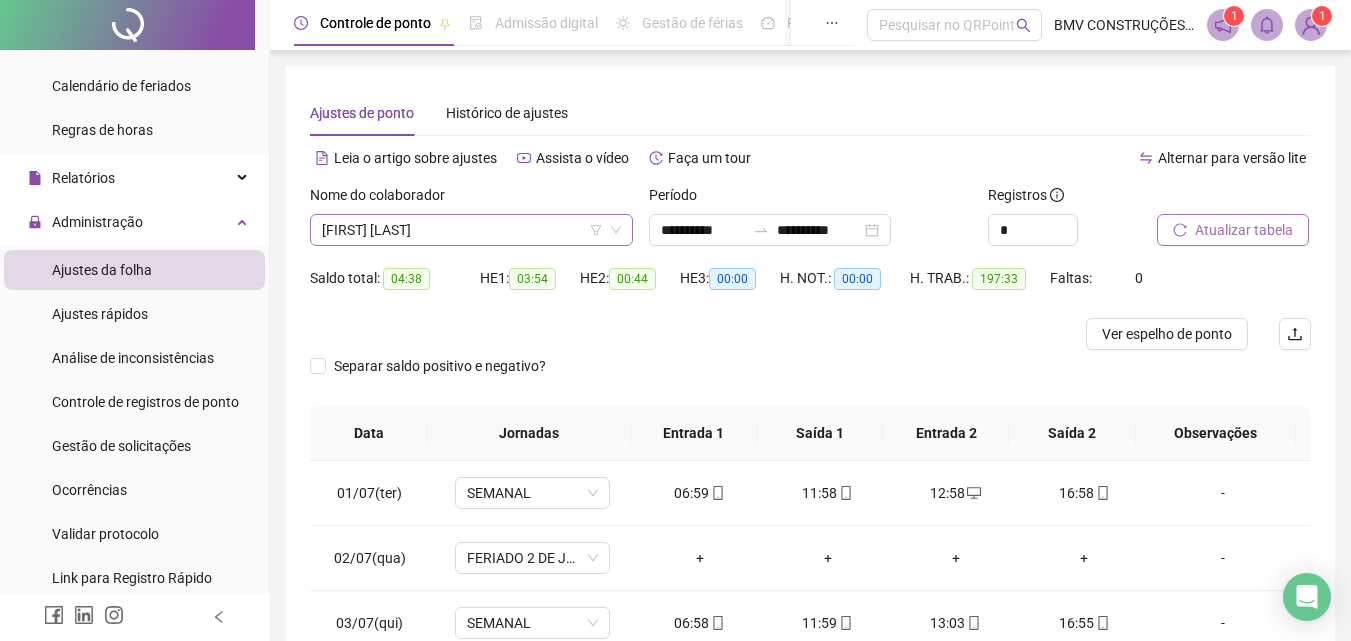 click on "[FIRST] [LAST]" at bounding box center (471, 230) 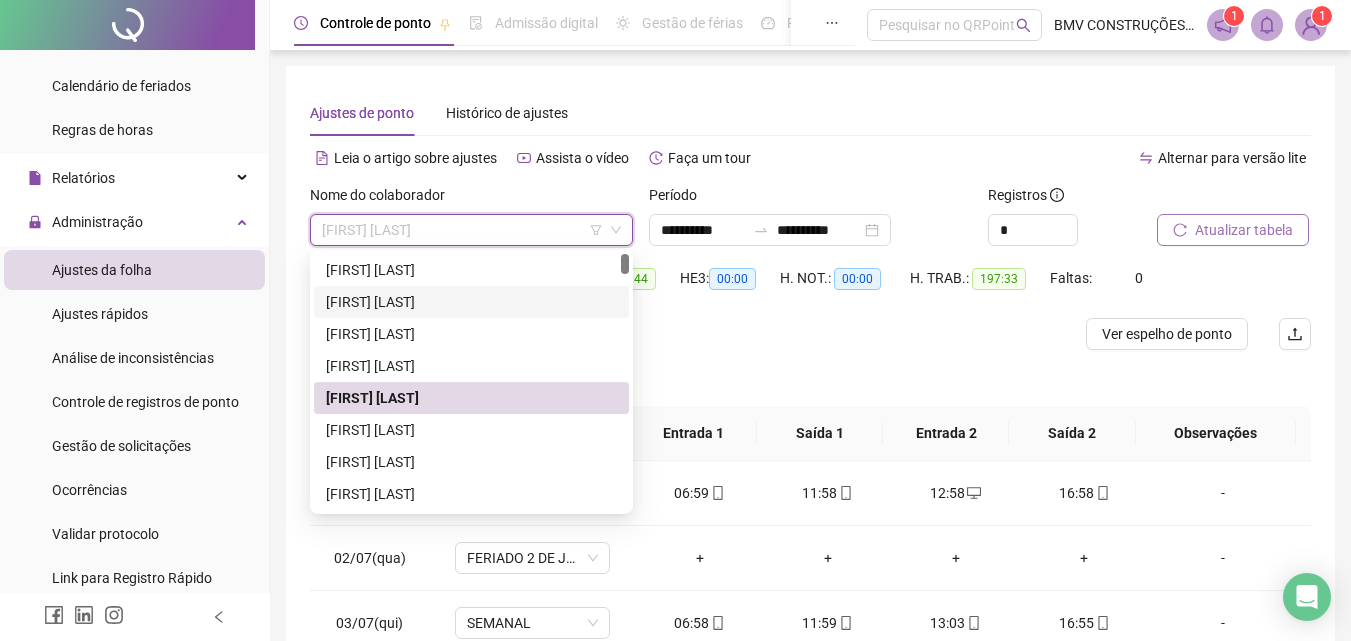 scroll, scrollTop: 0, scrollLeft: 0, axis: both 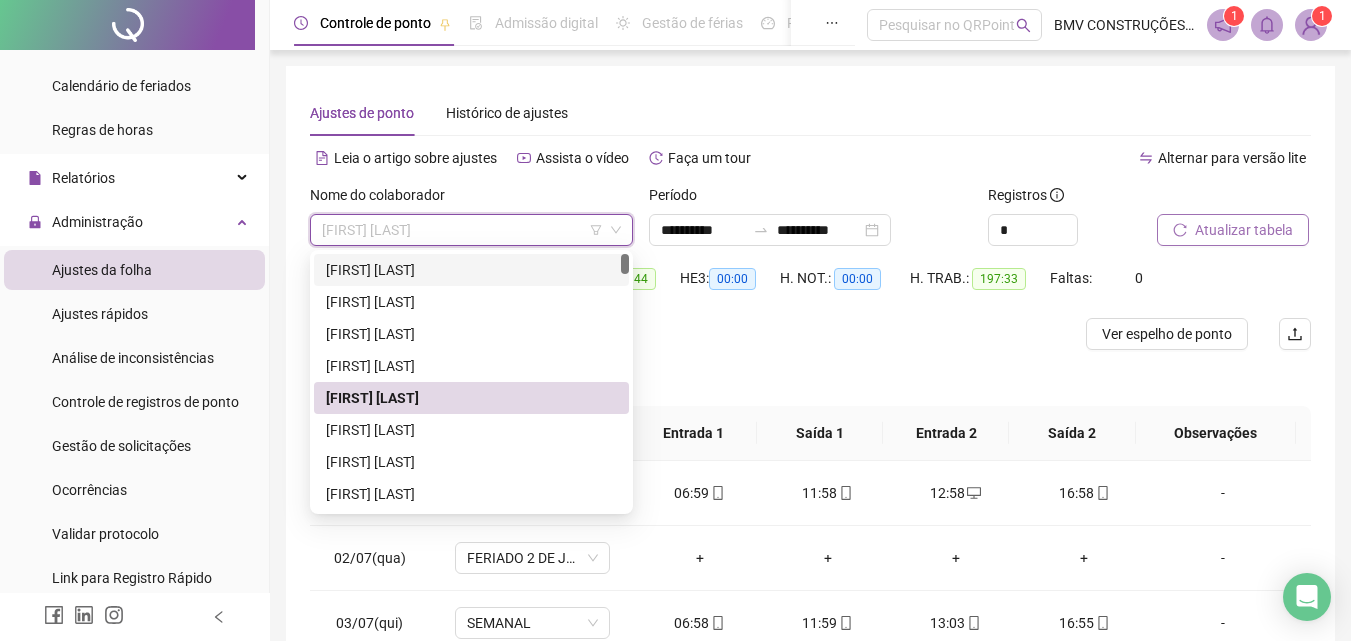 click on "[FIRST] [LAST]" at bounding box center (471, 270) 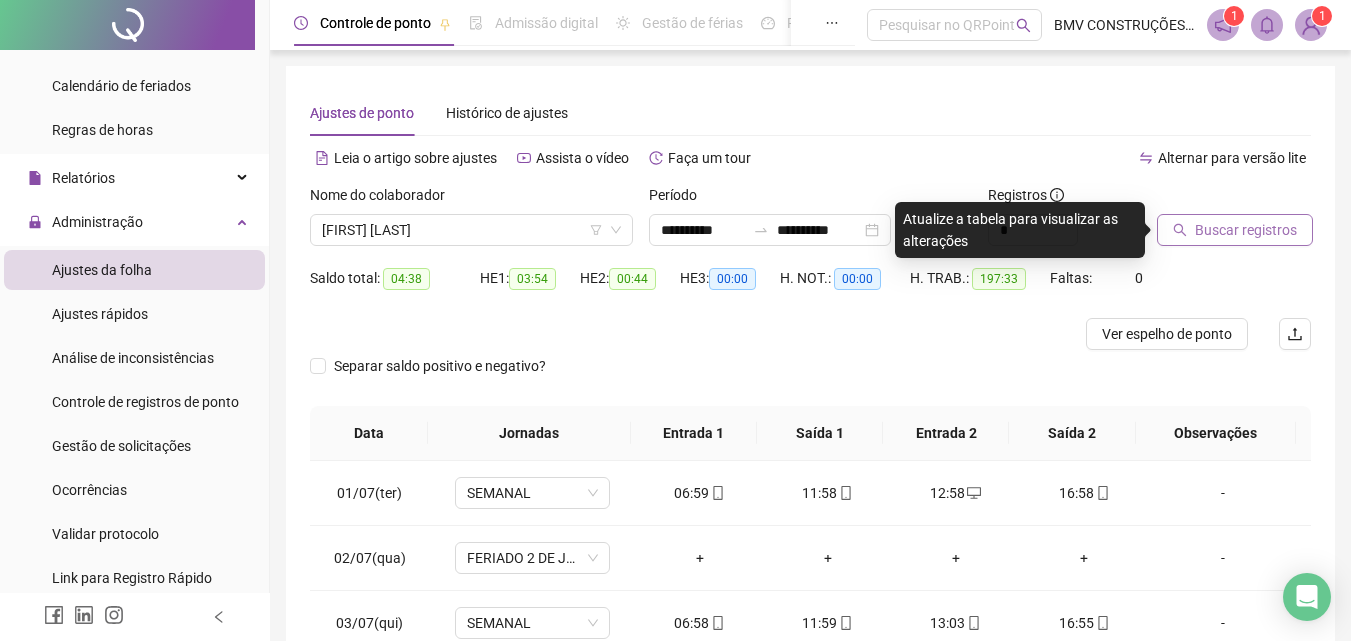 click on "Buscar registros" at bounding box center (1234, 223) 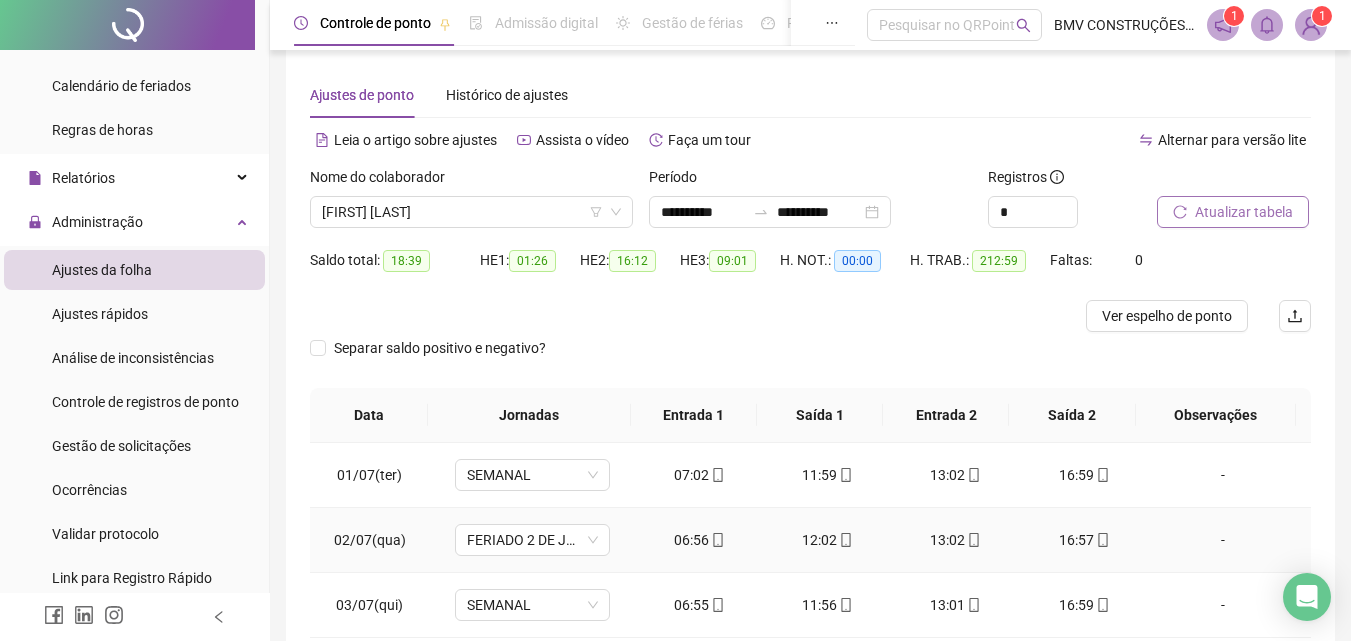 scroll, scrollTop: 357, scrollLeft: 0, axis: vertical 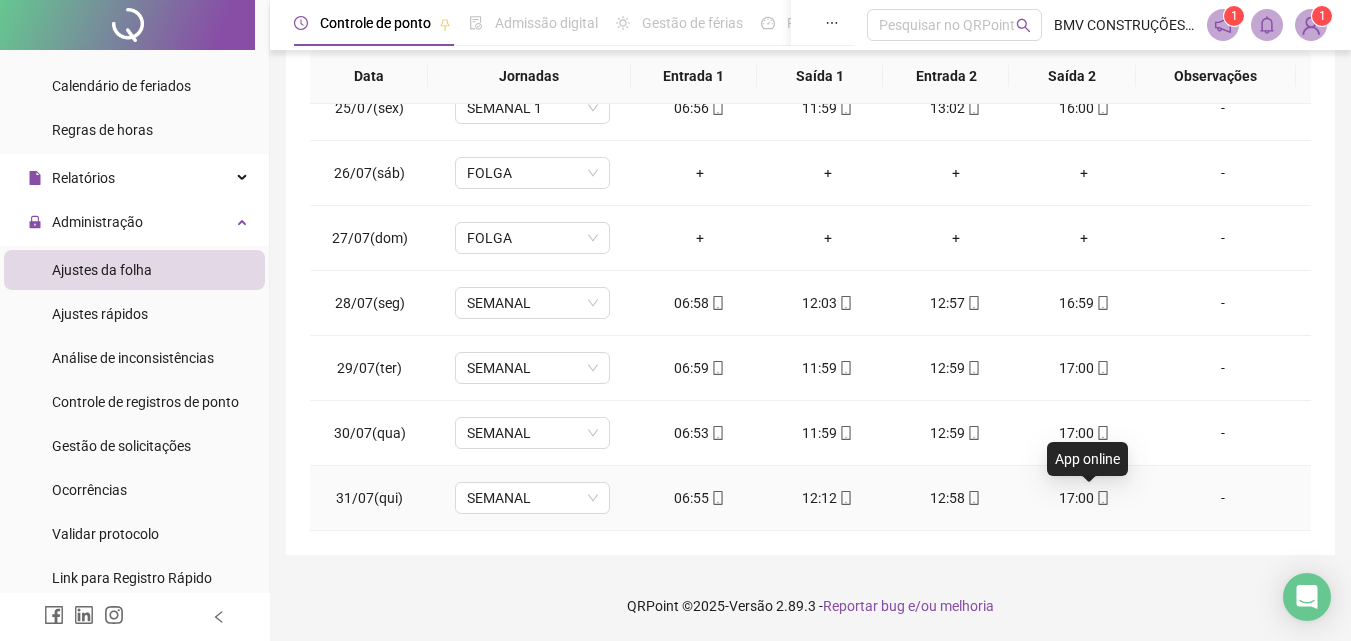 click 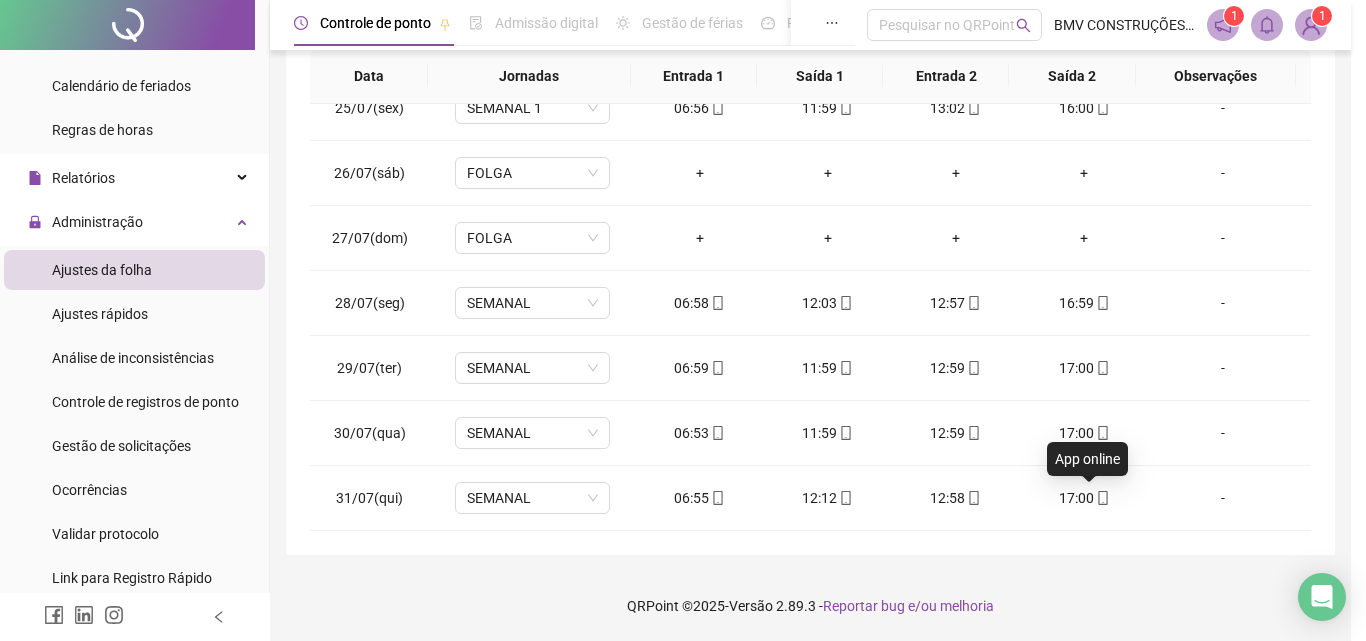type on "**********" 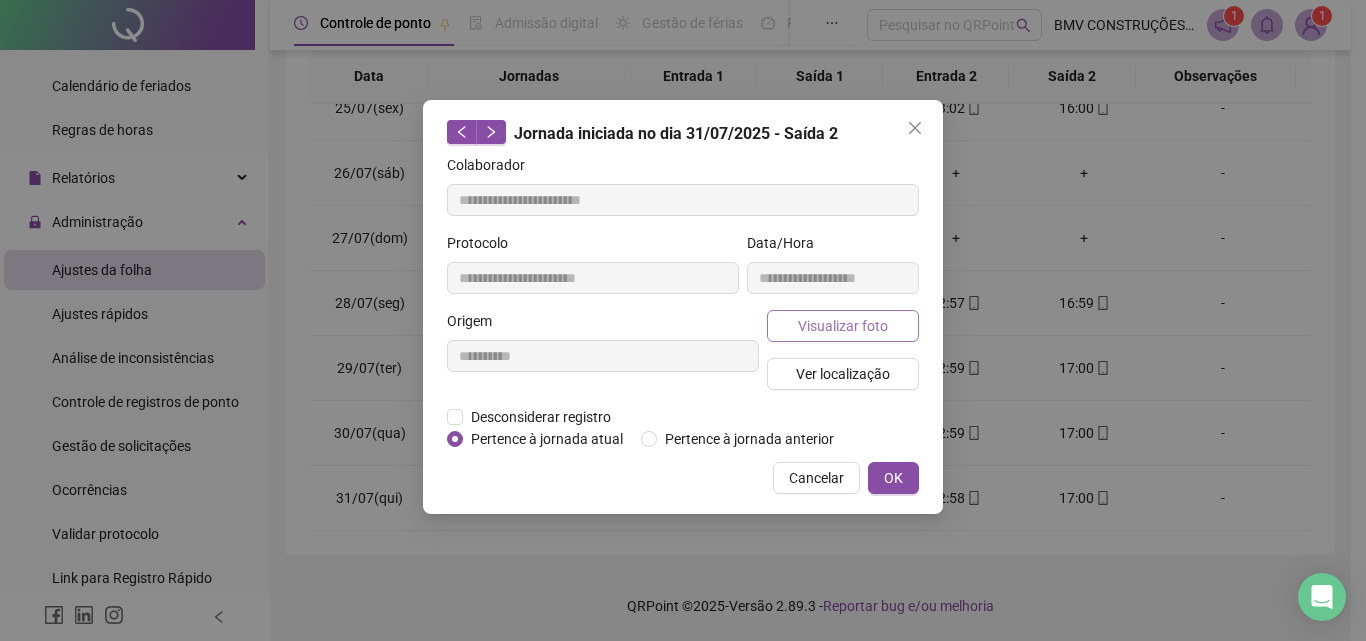 click on "Visualizar foto" at bounding box center [843, 326] 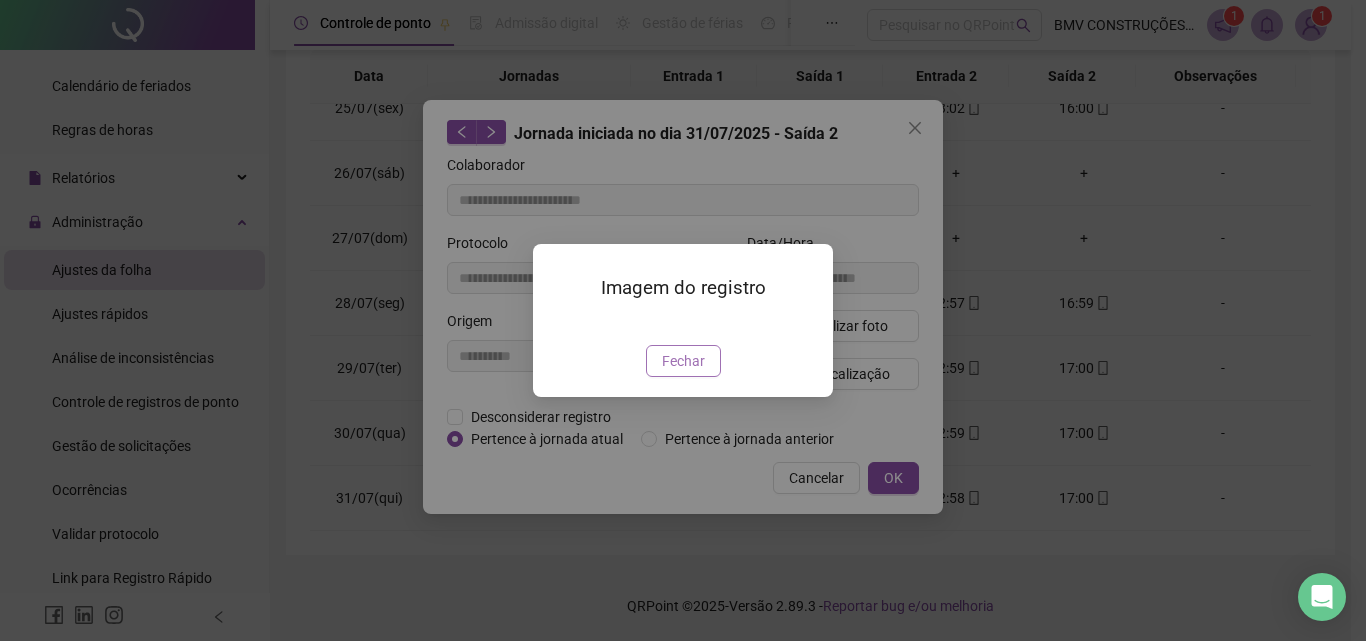 click on "Imagem do registro Fechar" at bounding box center (683, 320) 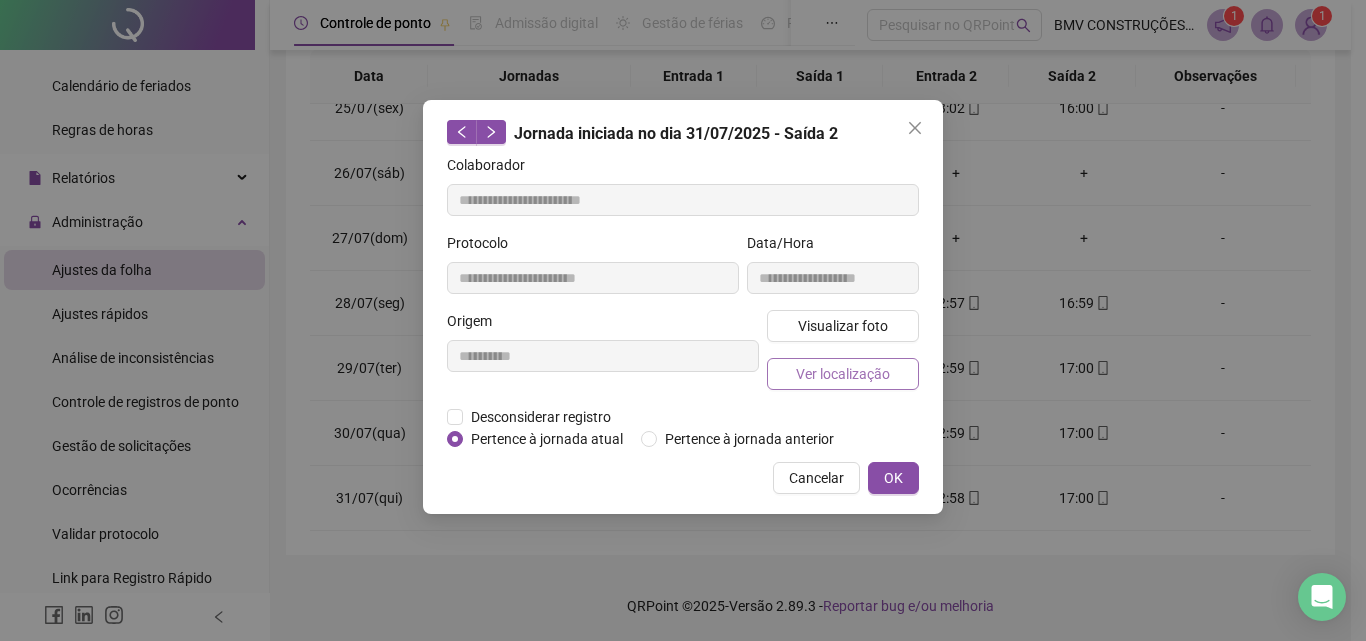 click on "Ver localização" at bounding box center [843, 374] 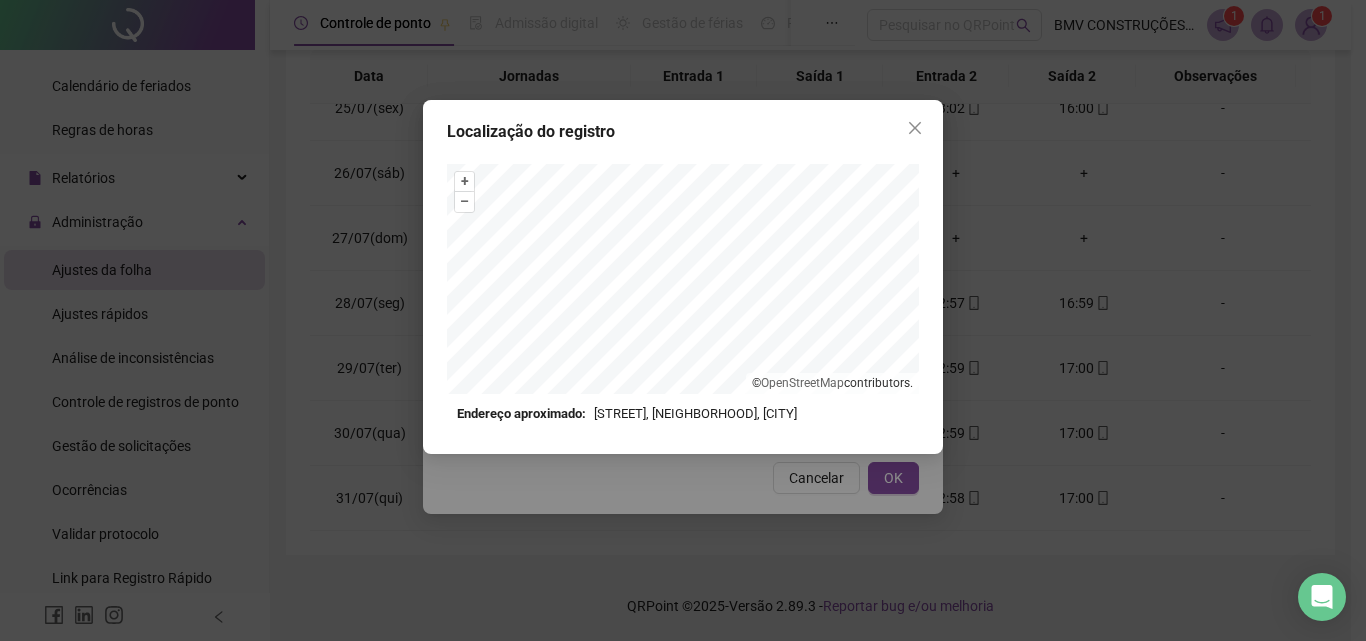 click on "Localização do registro + – ⇧ › © OpenStreetMap contributors. Endereço aproximado: [STREET], [NEIGHBORHOOD], [CITY] *OBS Os registros de ponto executados através da web utilizam uma tecnologia menos precisa para obter a geolocalização do colaborador, o que poderá resultar em localizações distintas." at bounding box center (683, 277) 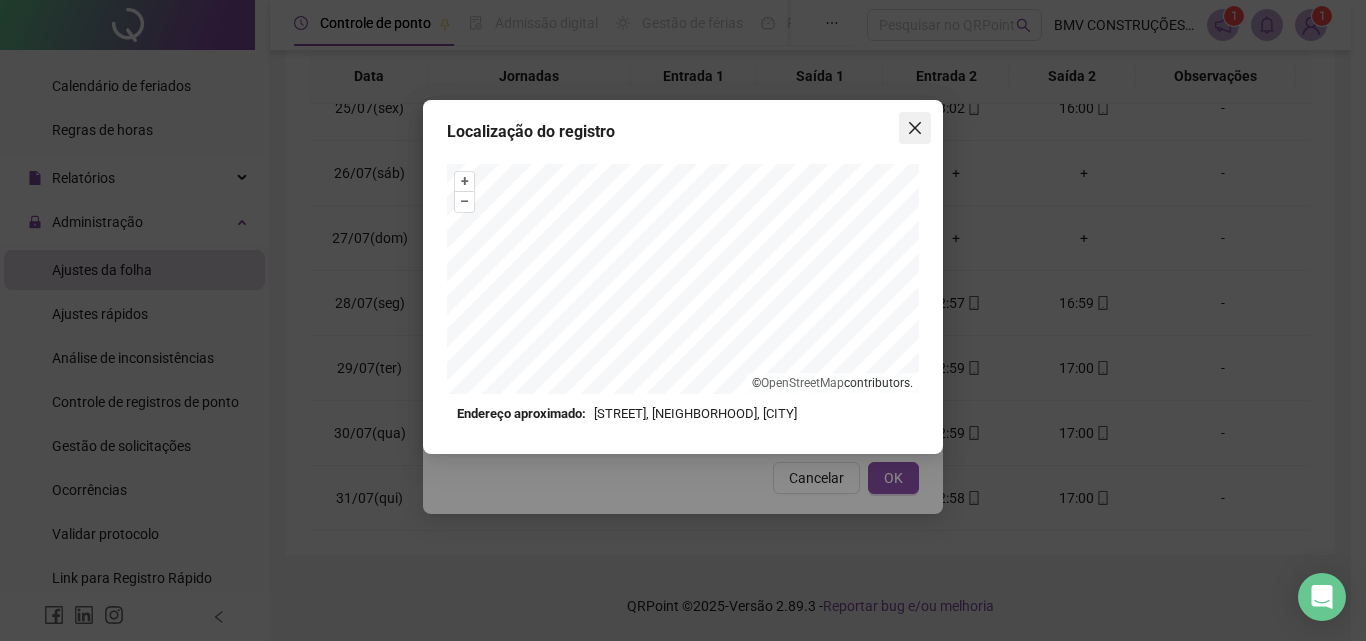 click at bounding box center [915, 128] 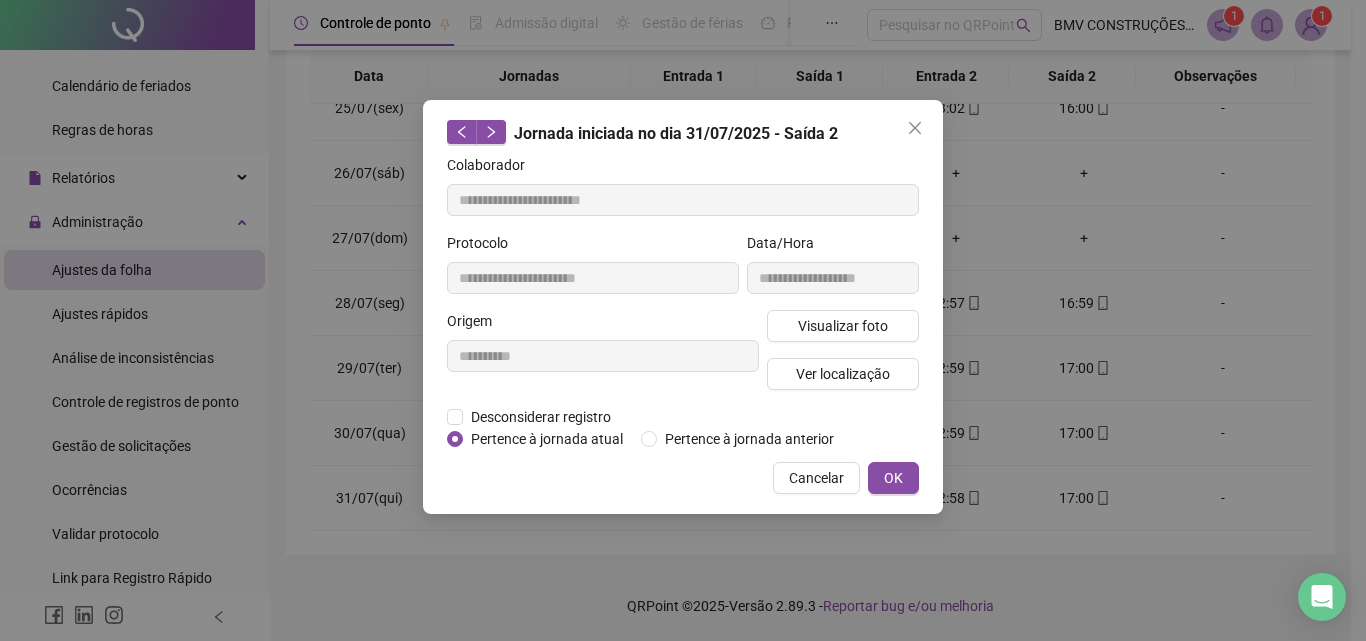 click 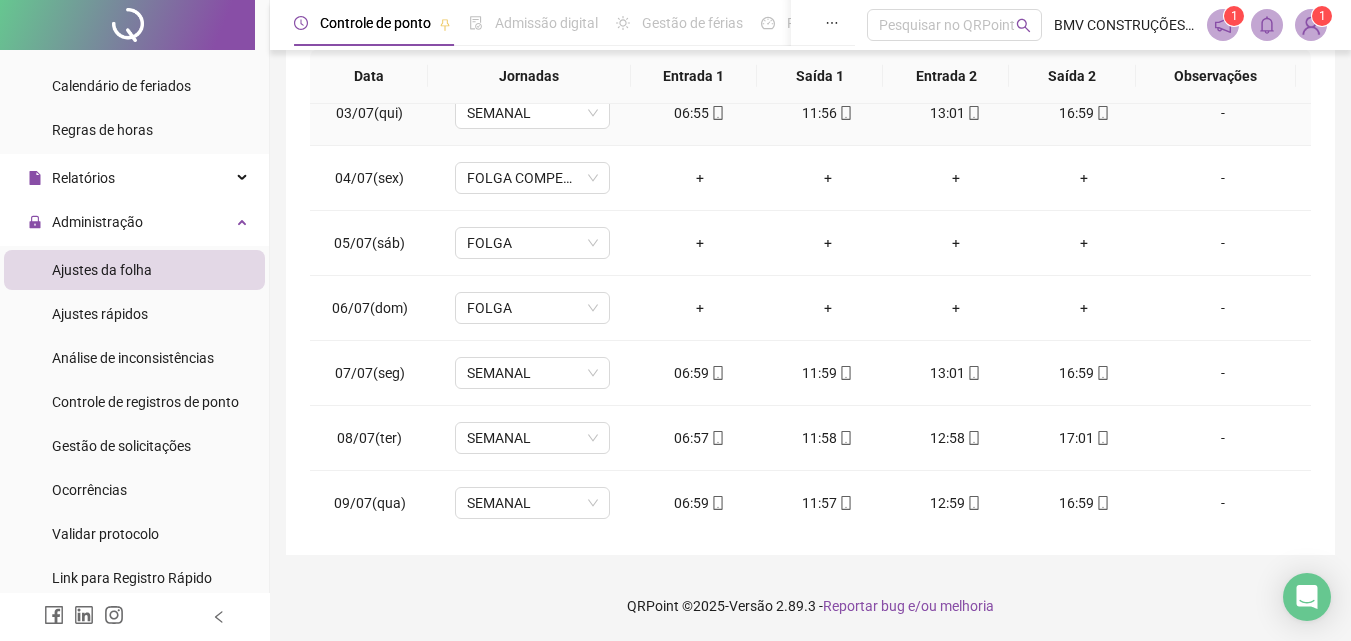 scroll, scrollTop: 0, scrollLeft: 0, axis: both 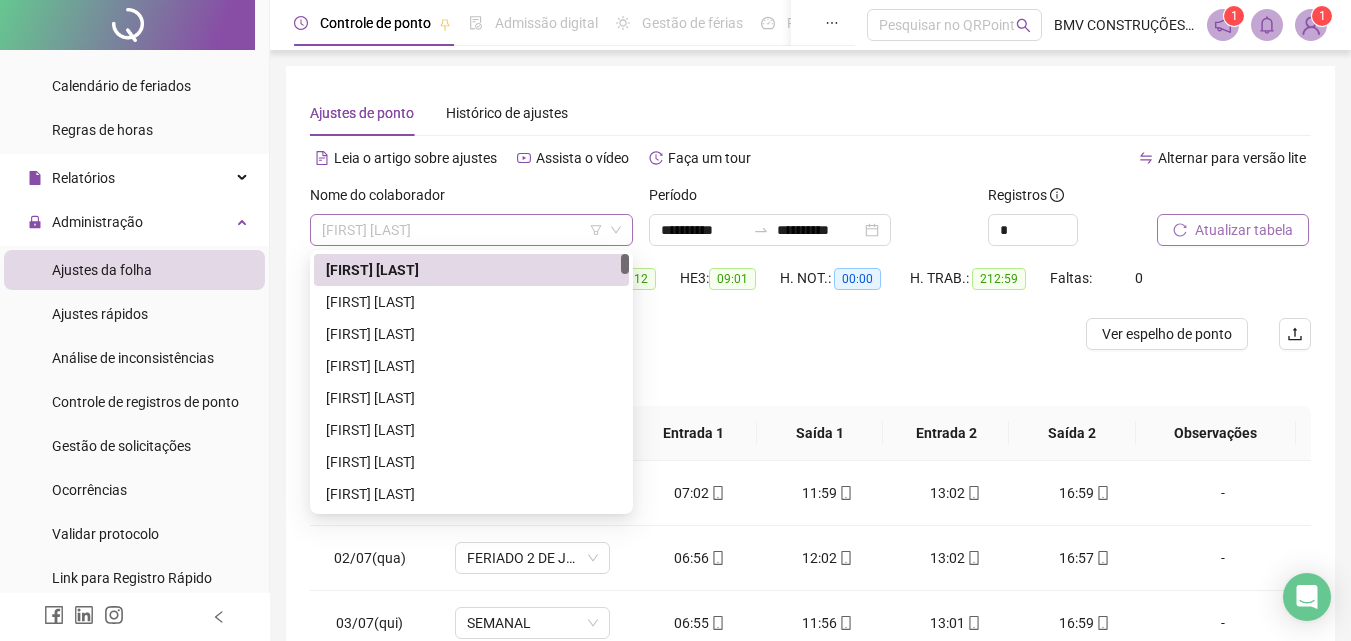 click on "[FIRST] [LAST]" at bounding box center [471, 230] 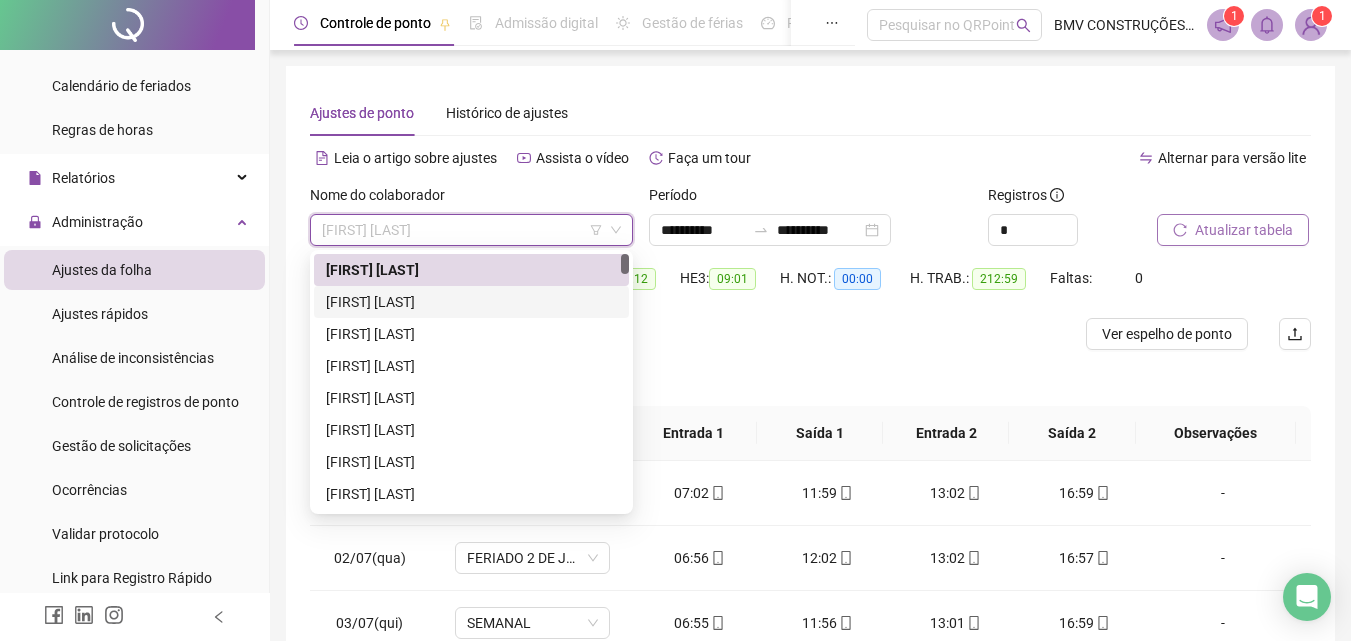 click on "[FIRST] [LAST]" at bounding box center (471, 302) 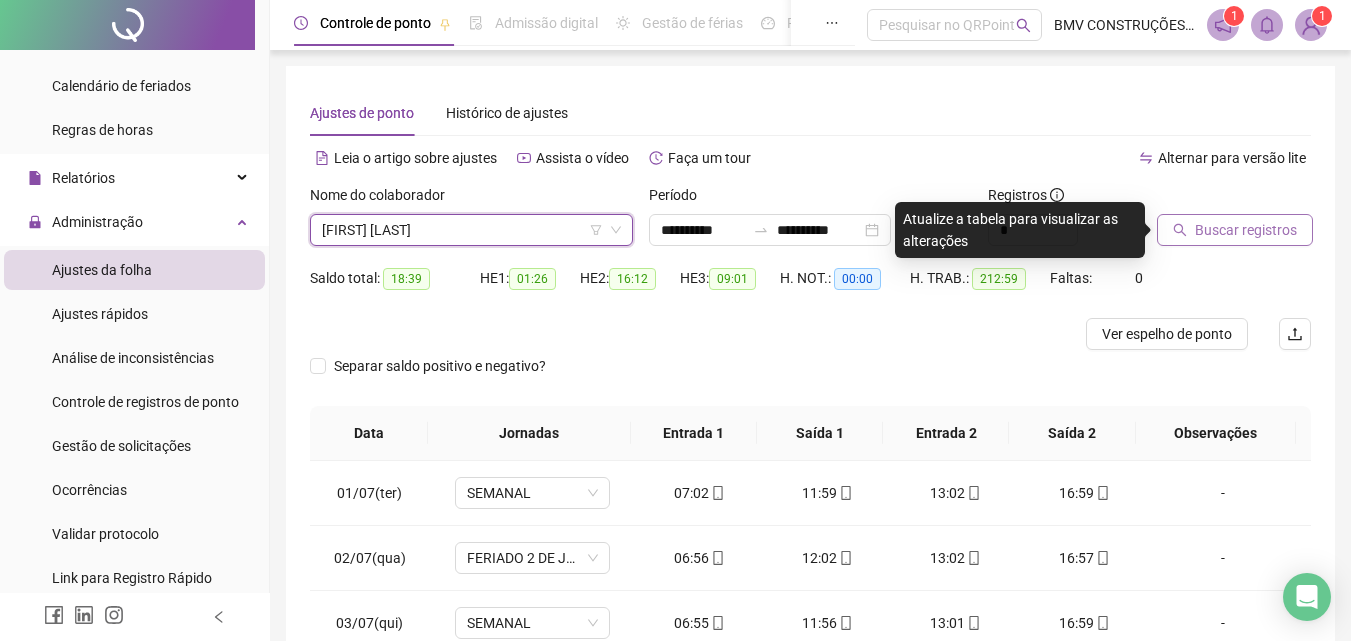 click on "Buscar registros" at bounding box center [1234, 223] 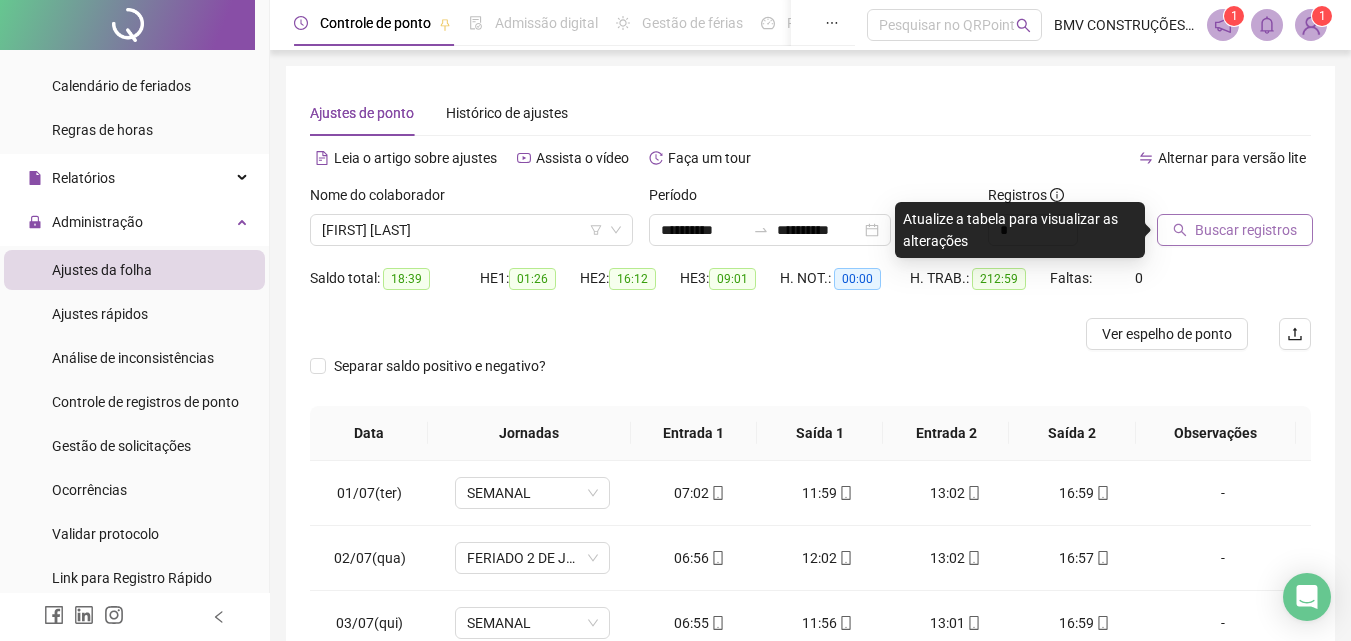 click on "Buscar registros" at bounding box center (1246, 230) 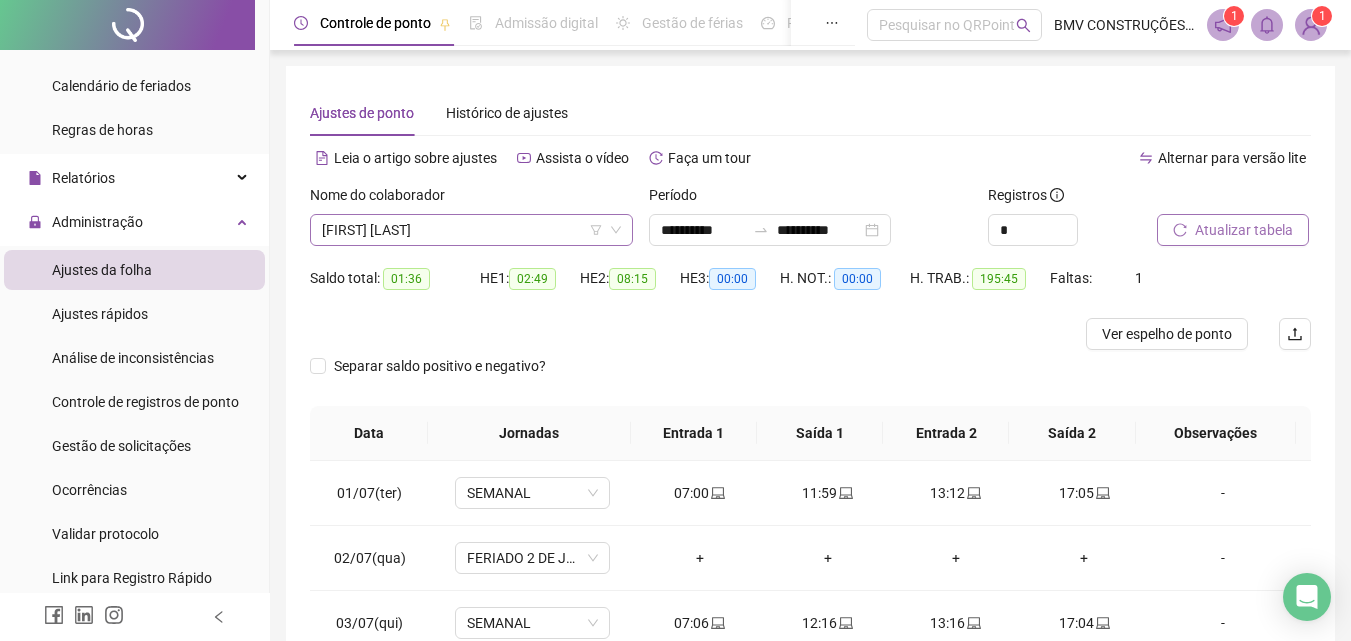 click on "[FIRST] [LAST]" at bounding box center [471, 230] 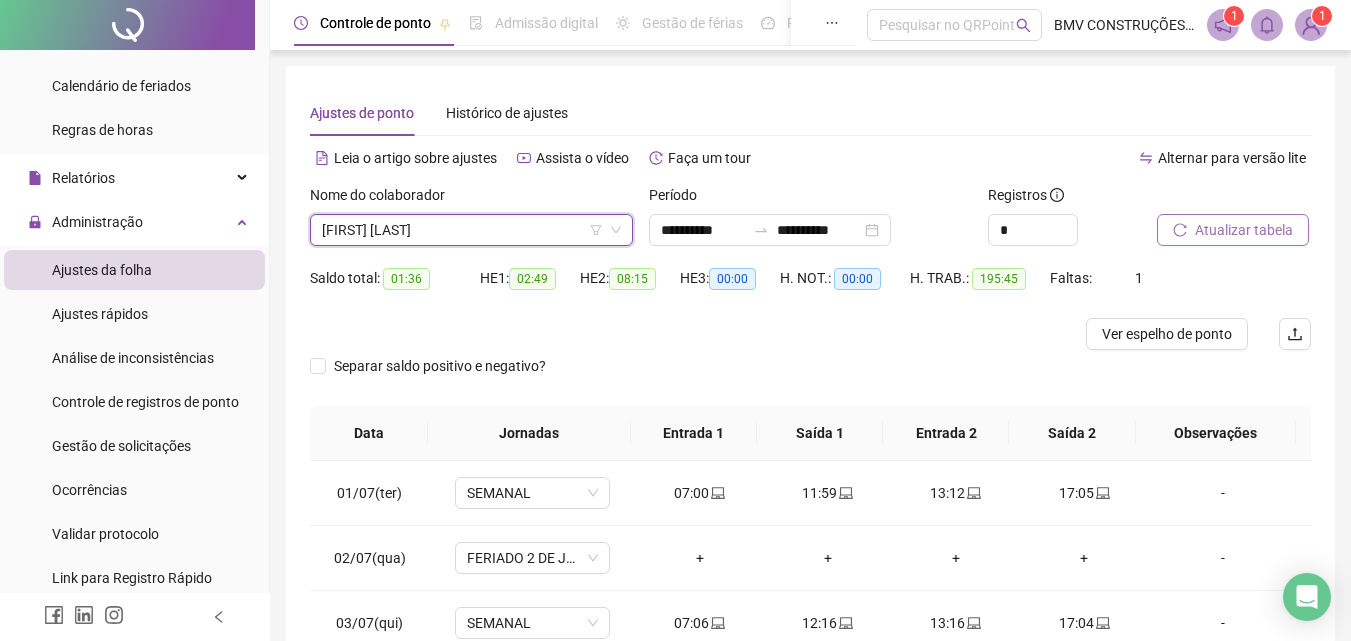 click on "[FIRST] [LAST]" at bounding box center (471, 230) 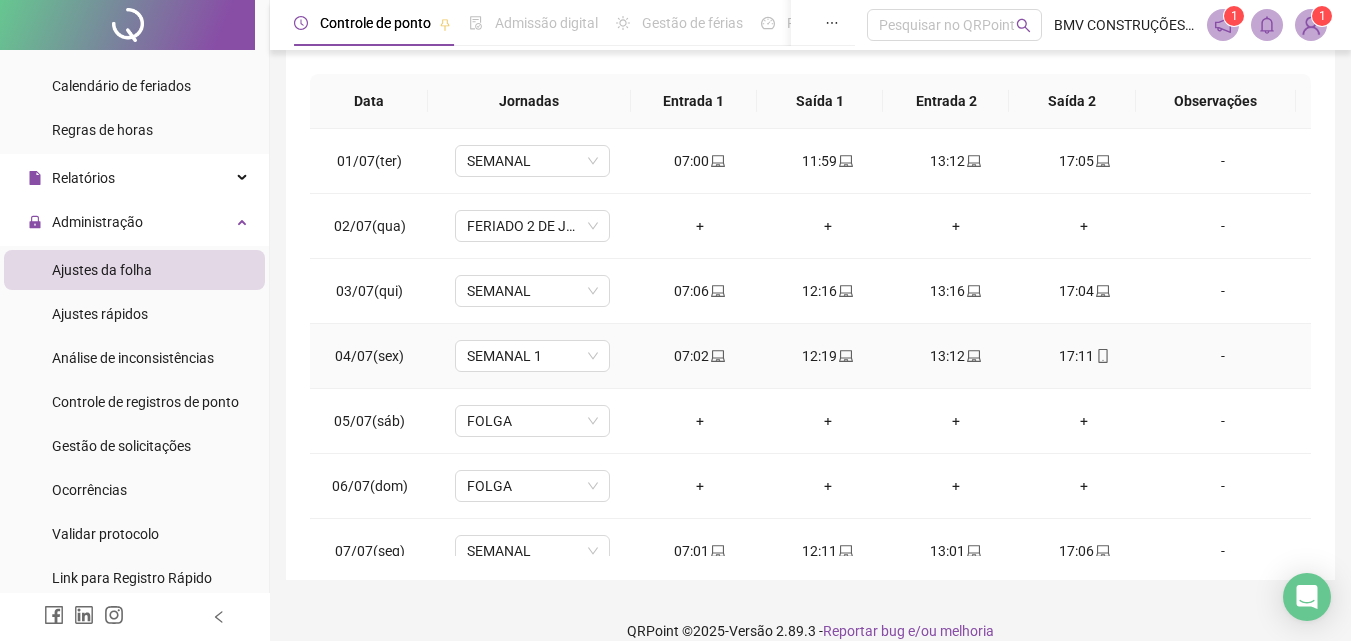 scroll, scrollTop: 357, scrollLeft: 0, axis: vertical 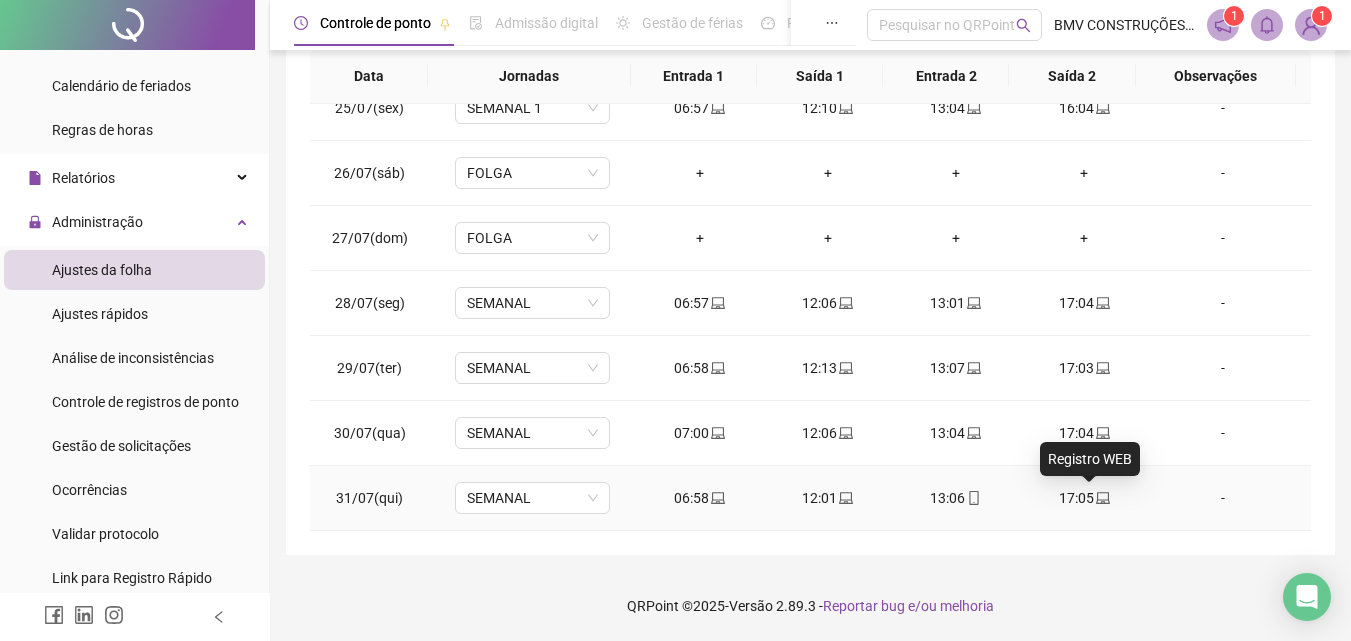 click 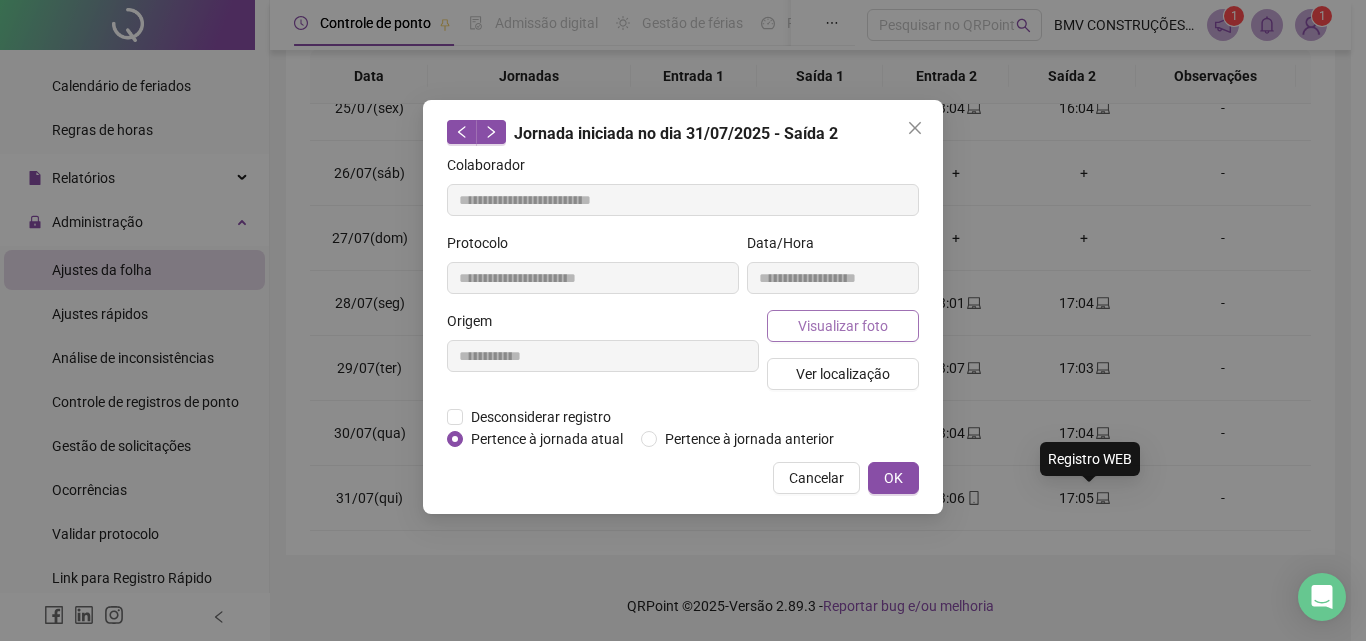type on "**********" 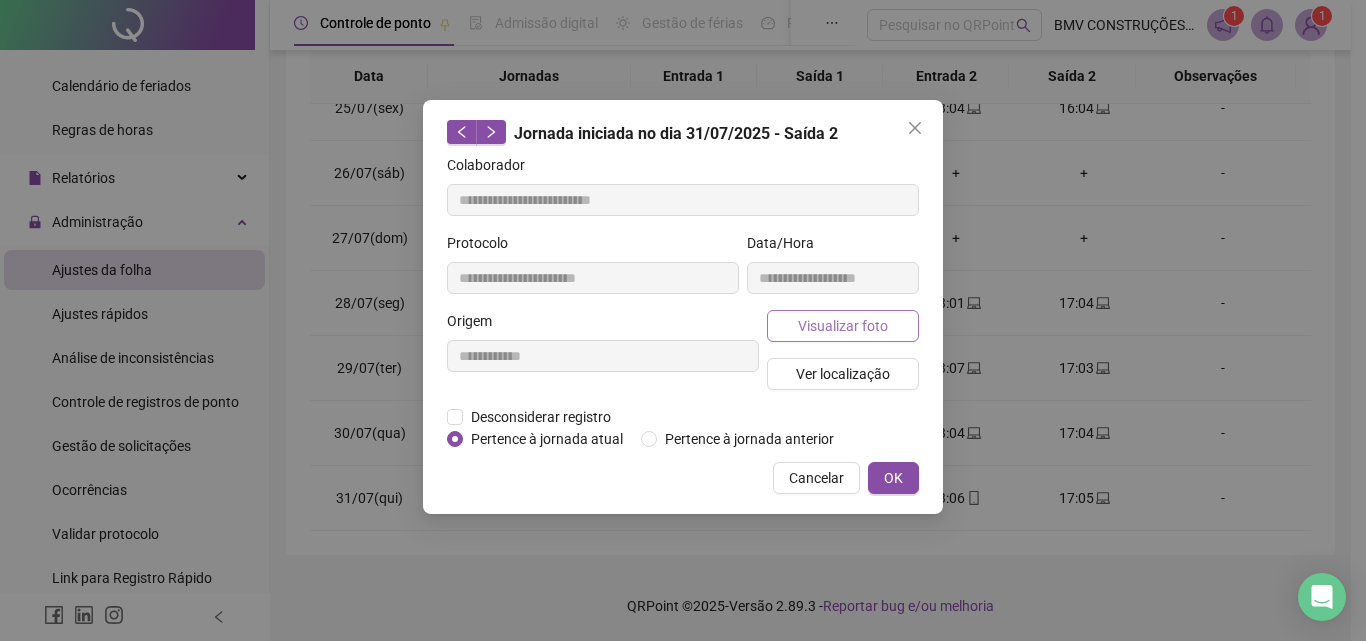 click on "Visualizar foto" at bounding box center [843, 326] 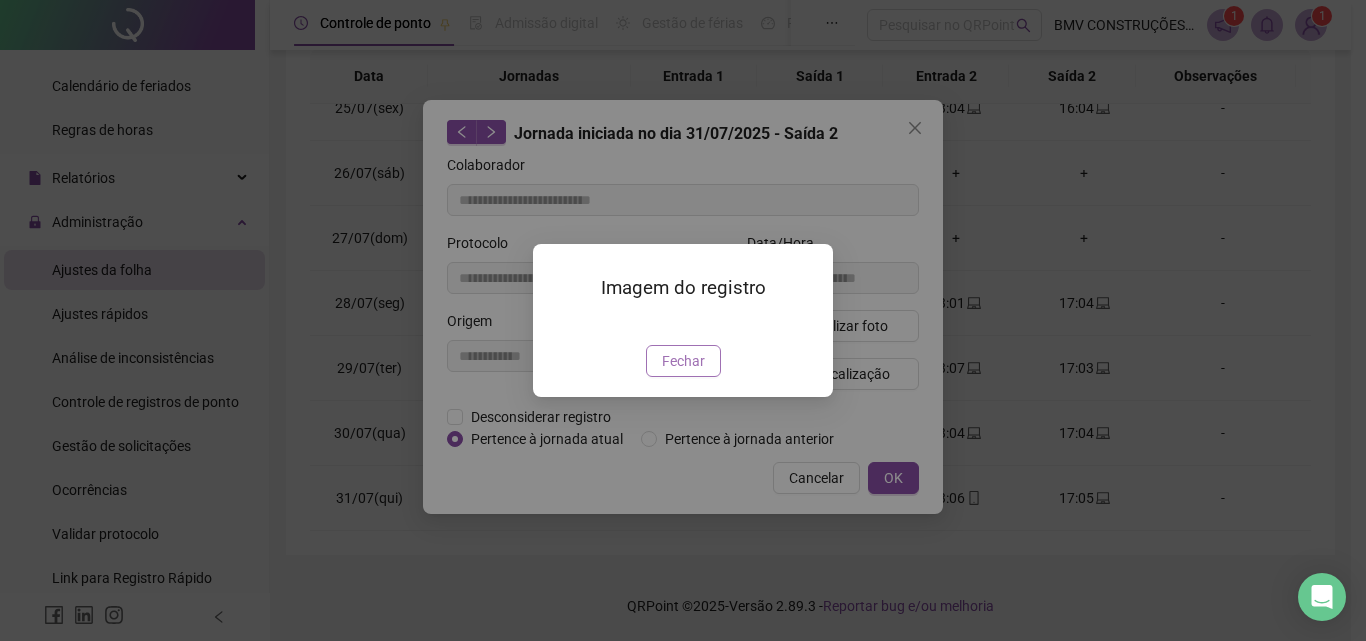 click on "Fechar" at bounding box center [683, 361] 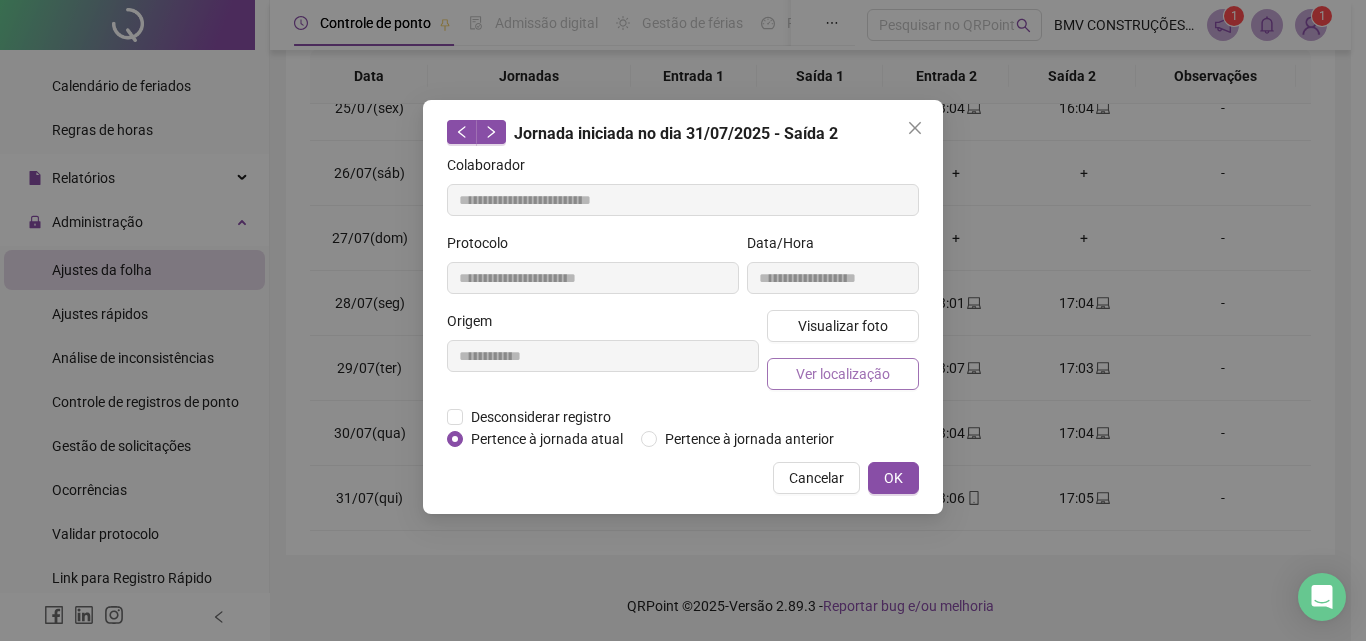 click on "Ver localização" at bounding box center (843, 374) 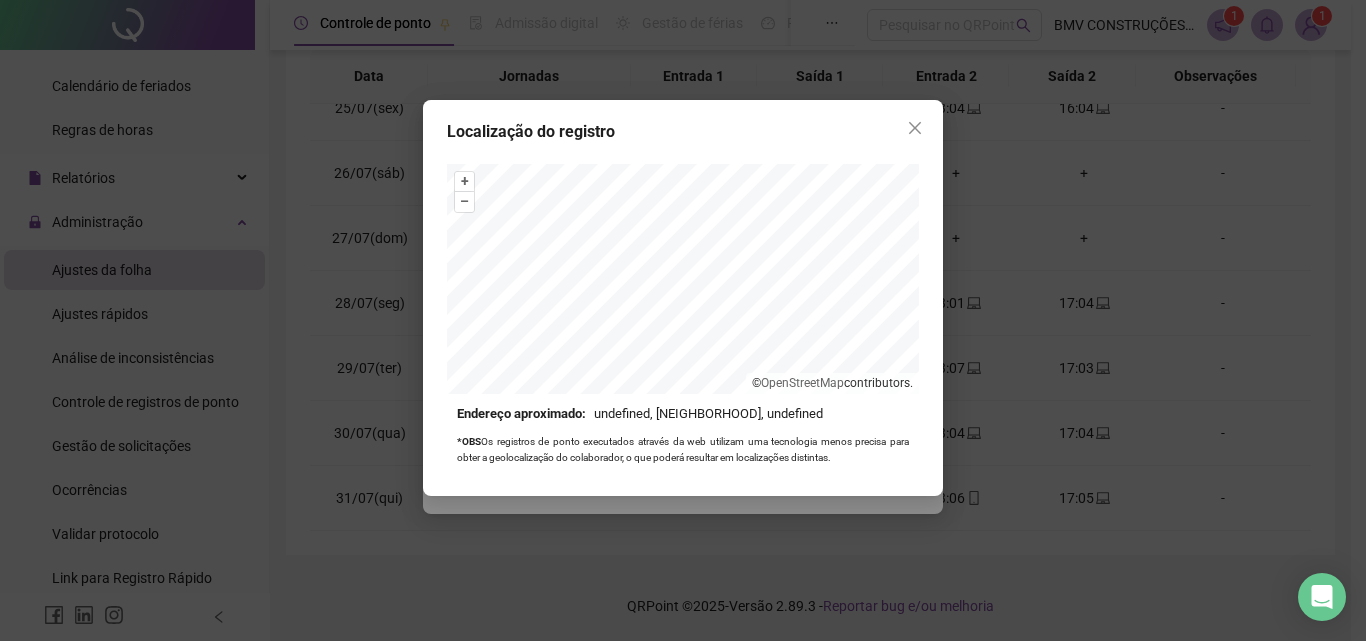 click 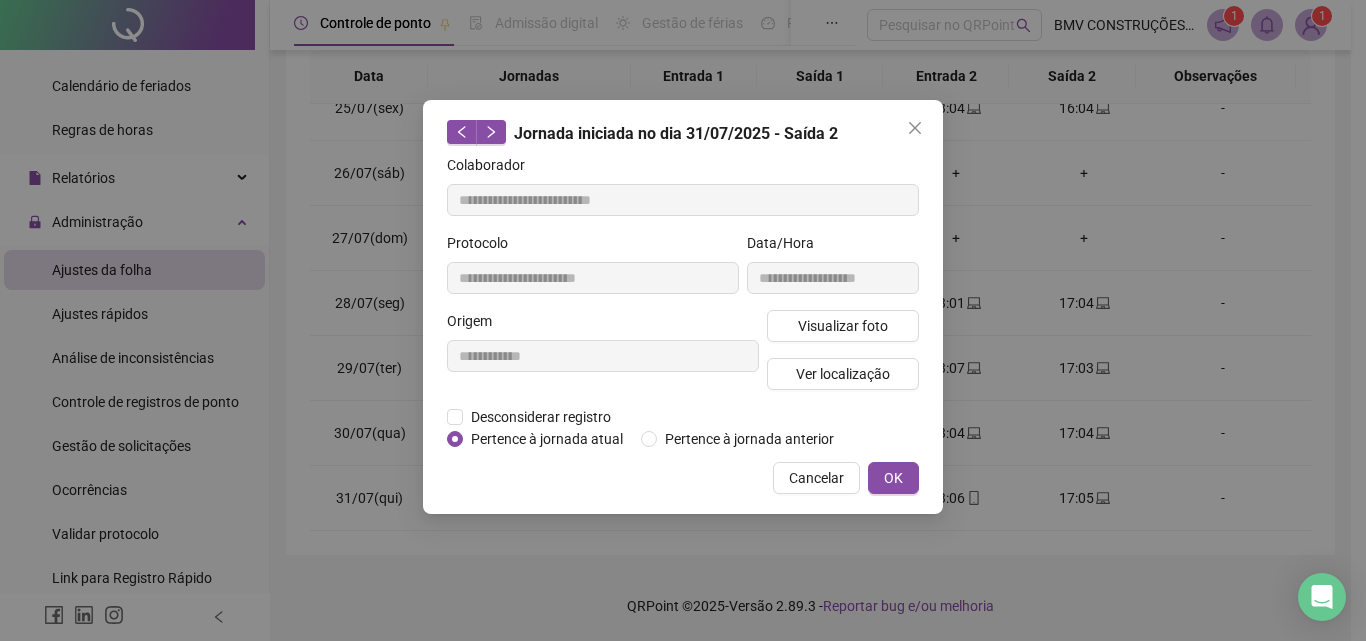 click 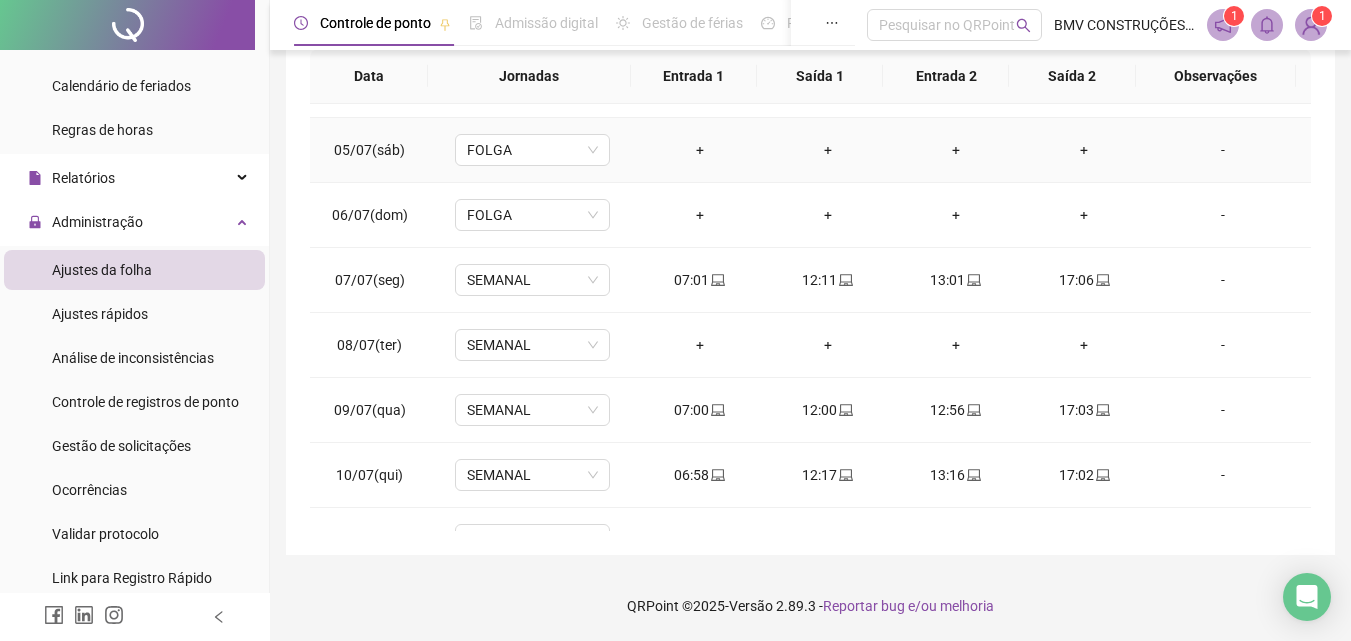 scroll, scrollTop: 0, scrollLeft: 0, axis: both 